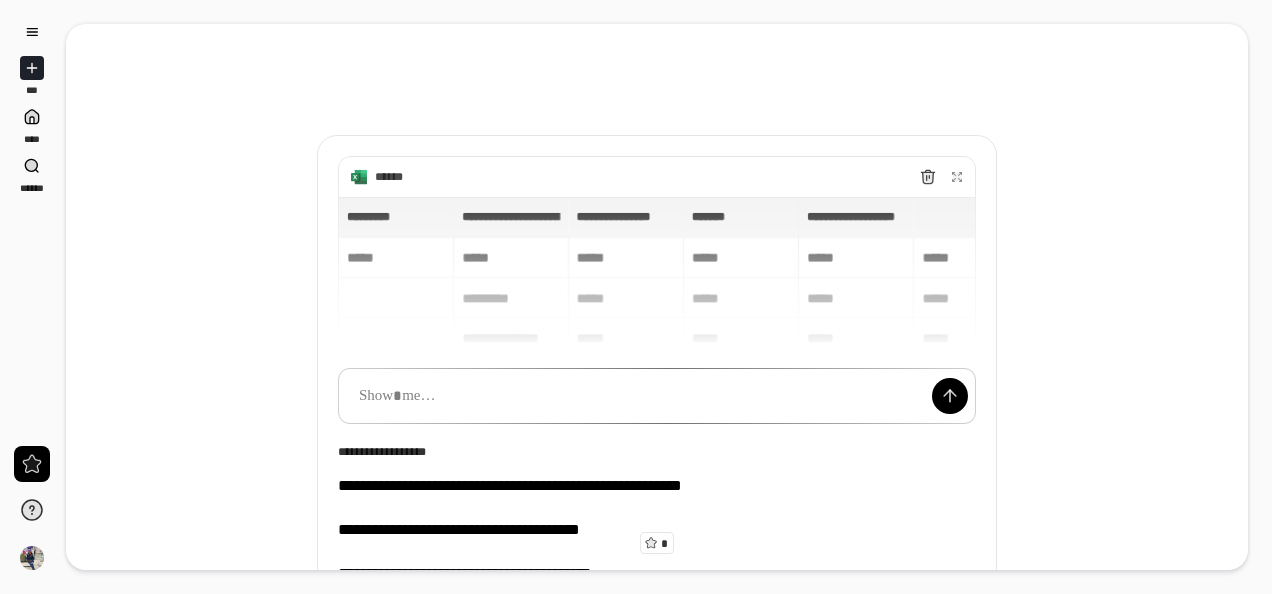scroll, scrollTop: 0, scrollLeft: 0, axis: both 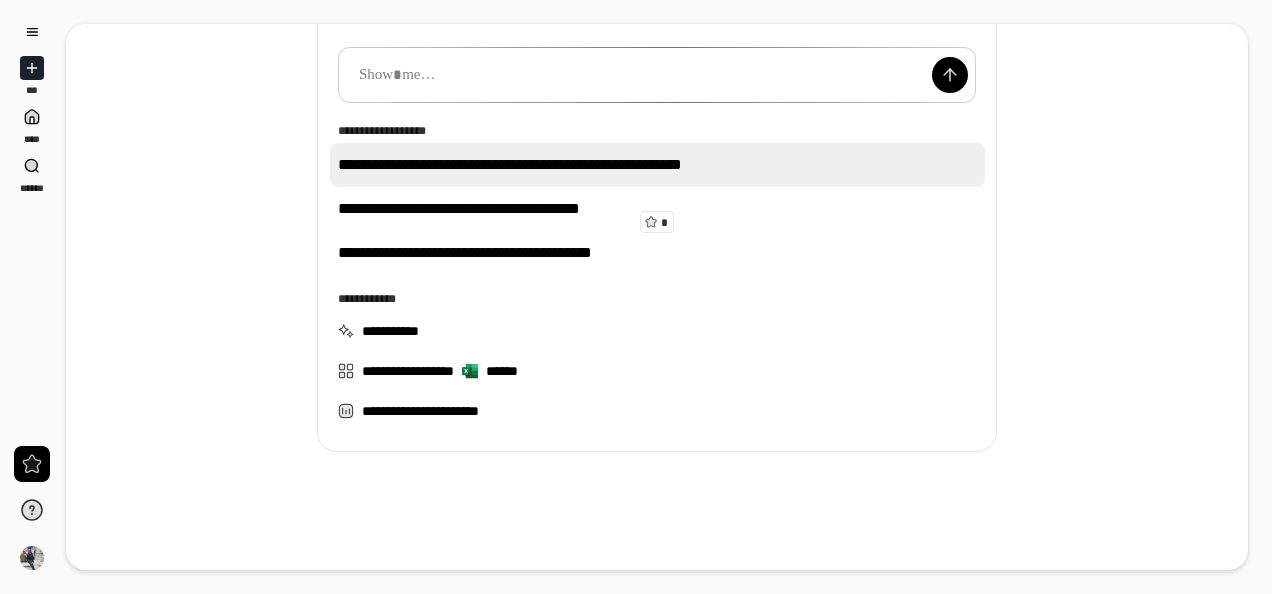 click on "**********" at bounding box center [657, 165] 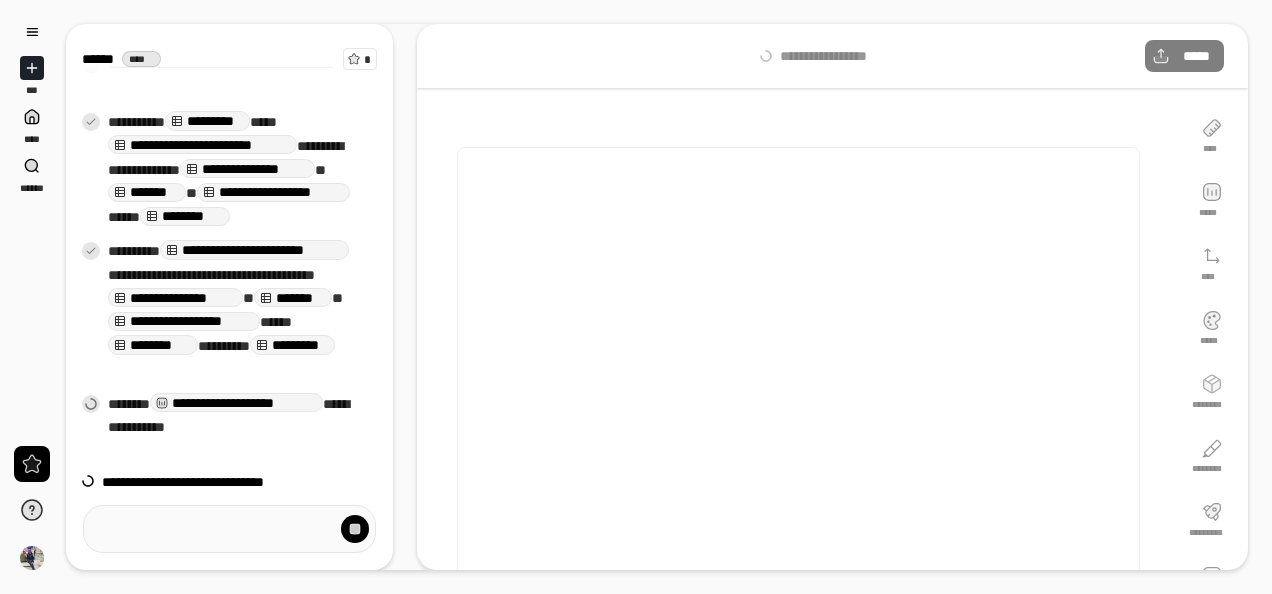 scroll, scrollTop: 190, scrollLeft: 0, axis: vertical 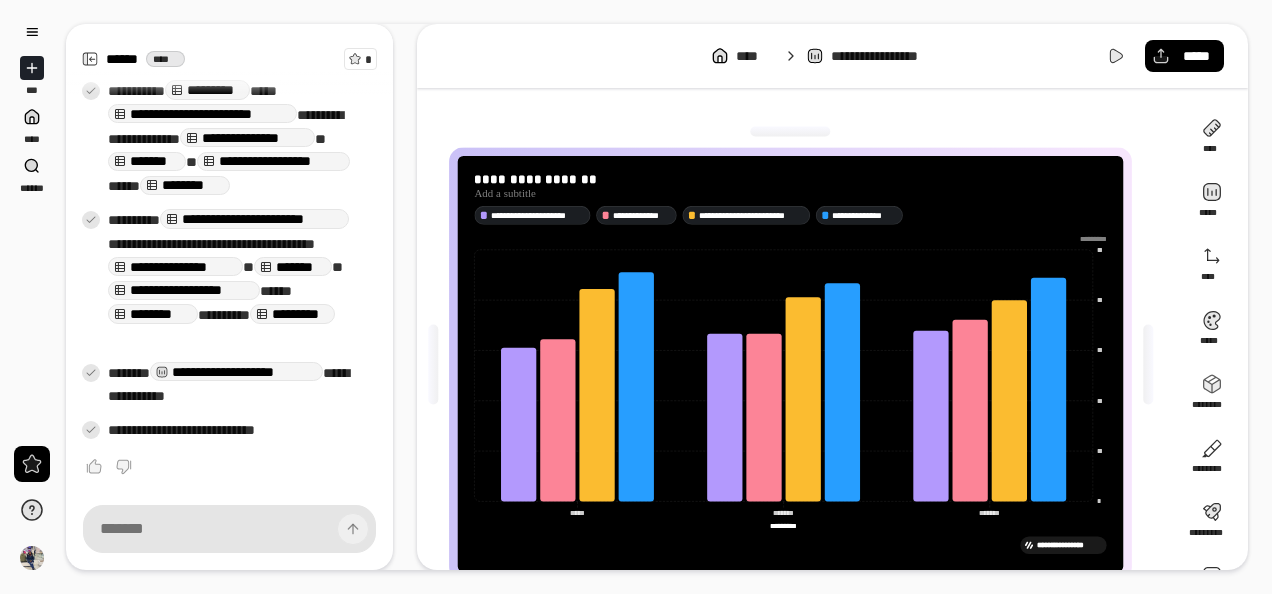 click on "**********" at bounding box center [790, 364] 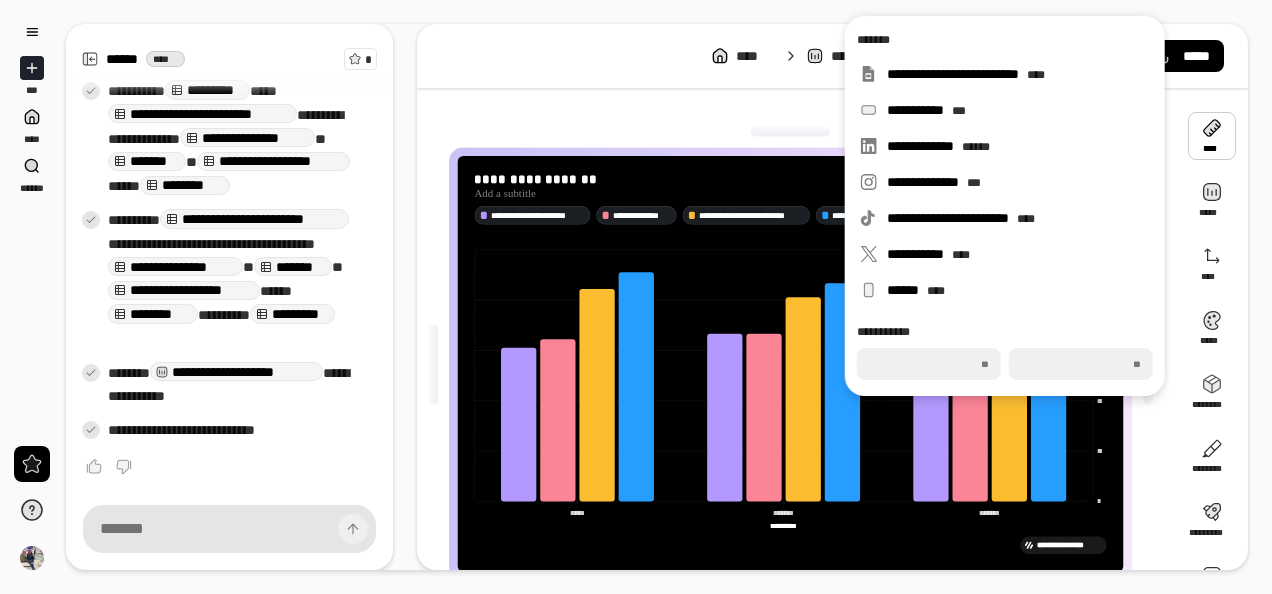 click on "**********" at bounding box center (798, 364) 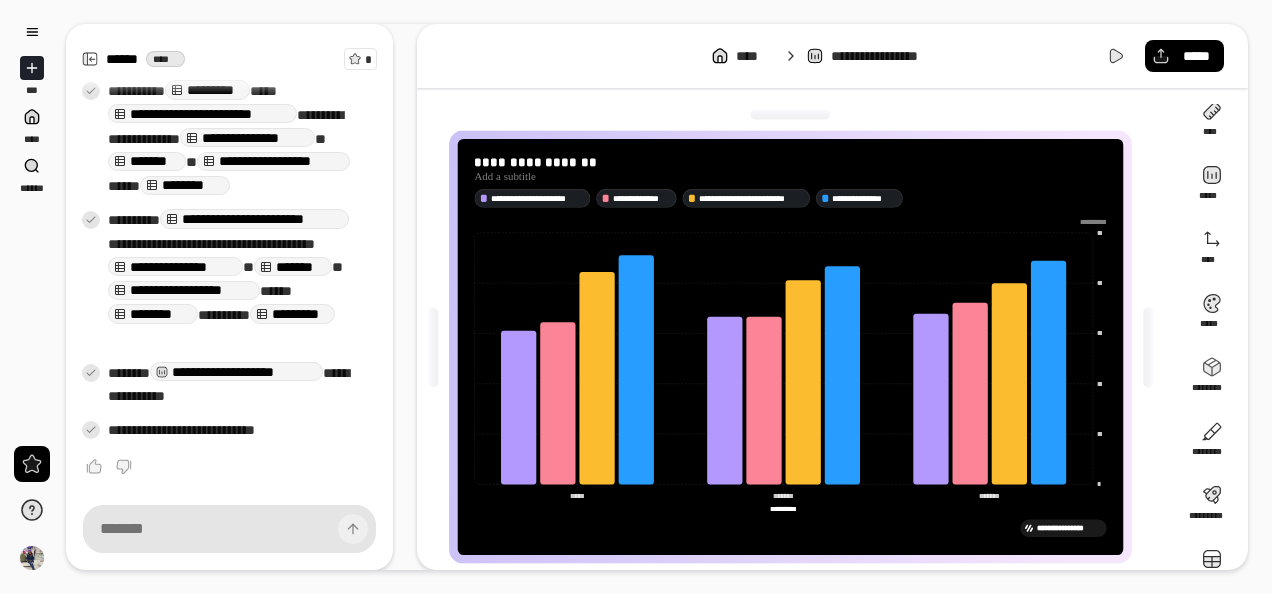 scroll, scrollTop: 0, scrollLeft: 0, axis: both 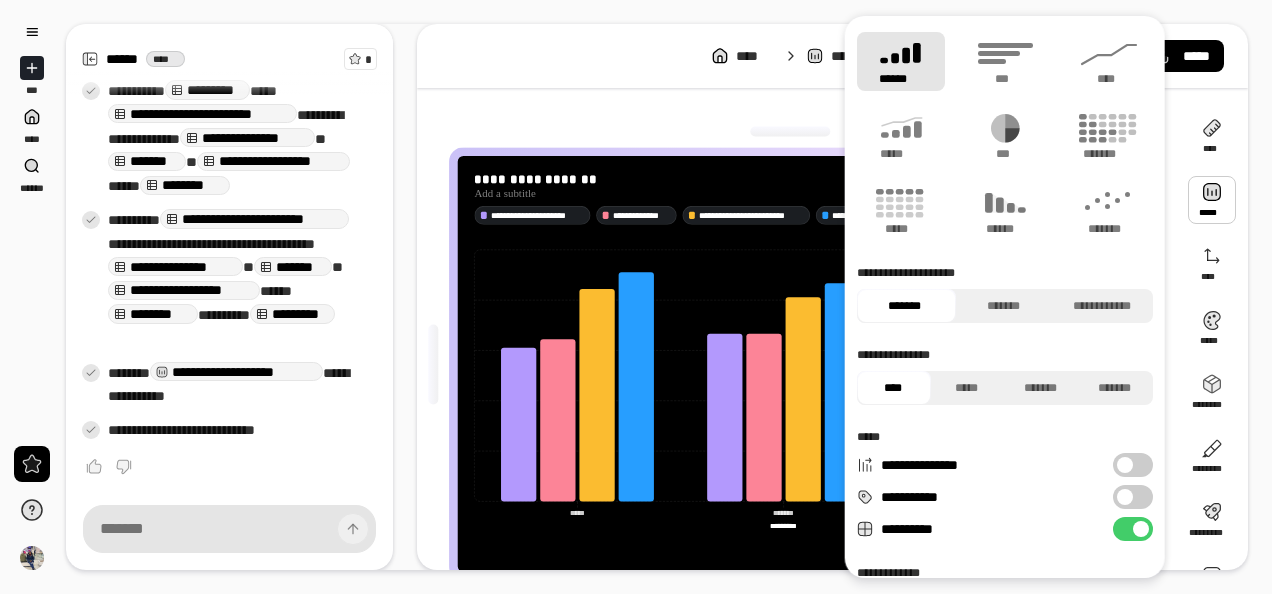click at bounding box center (1212, 200) 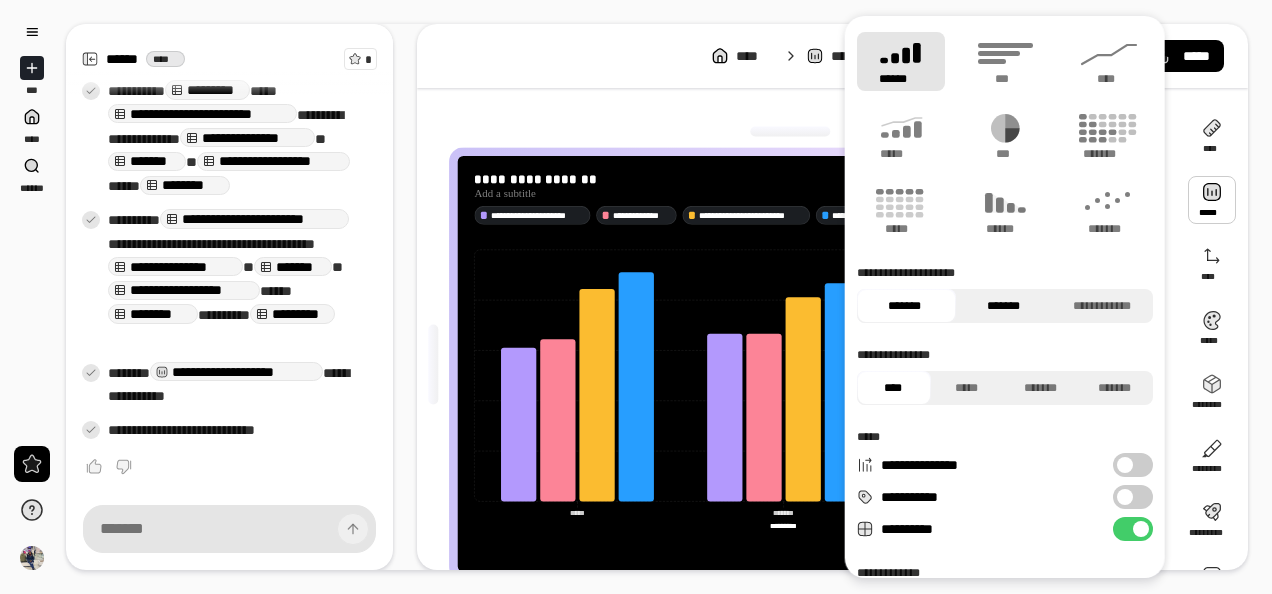 click on "*******" at bounding box center [1002, 306] 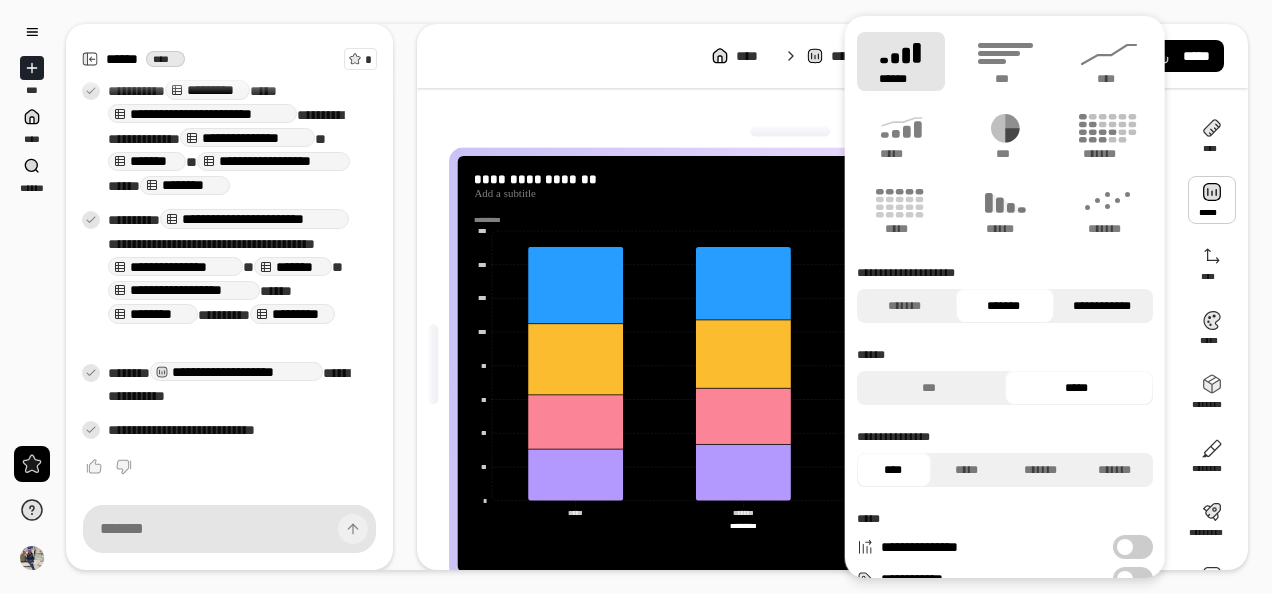 click on "**********" at bounding box center [1101, 306] 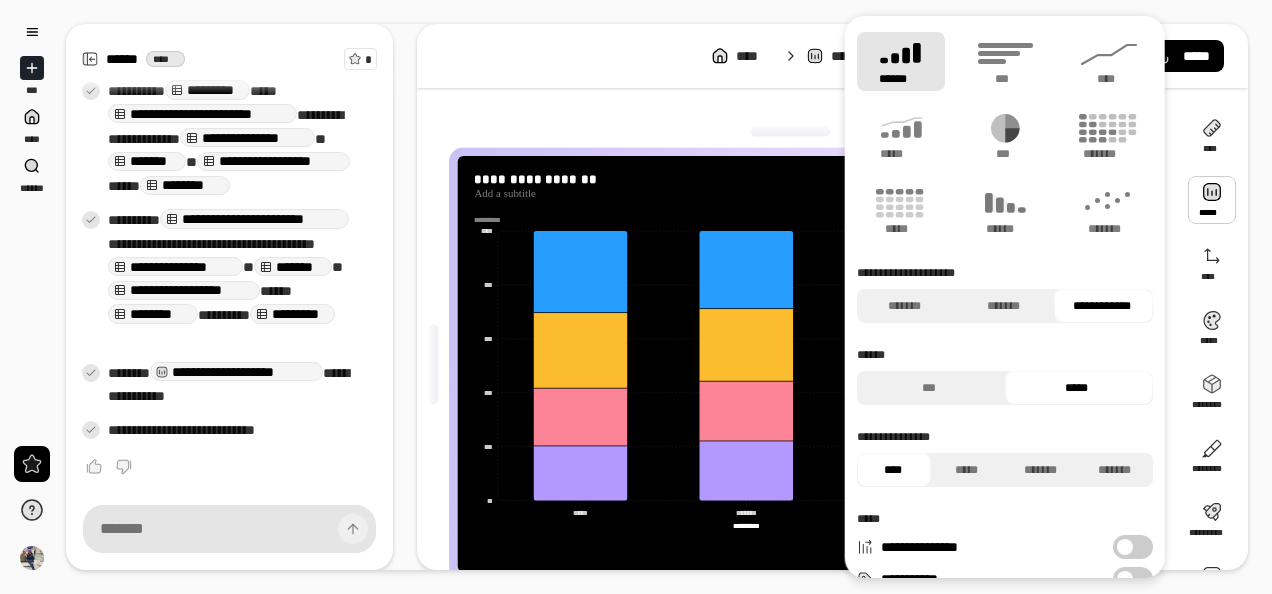 click on "**********" at bounding box center (798, 364) 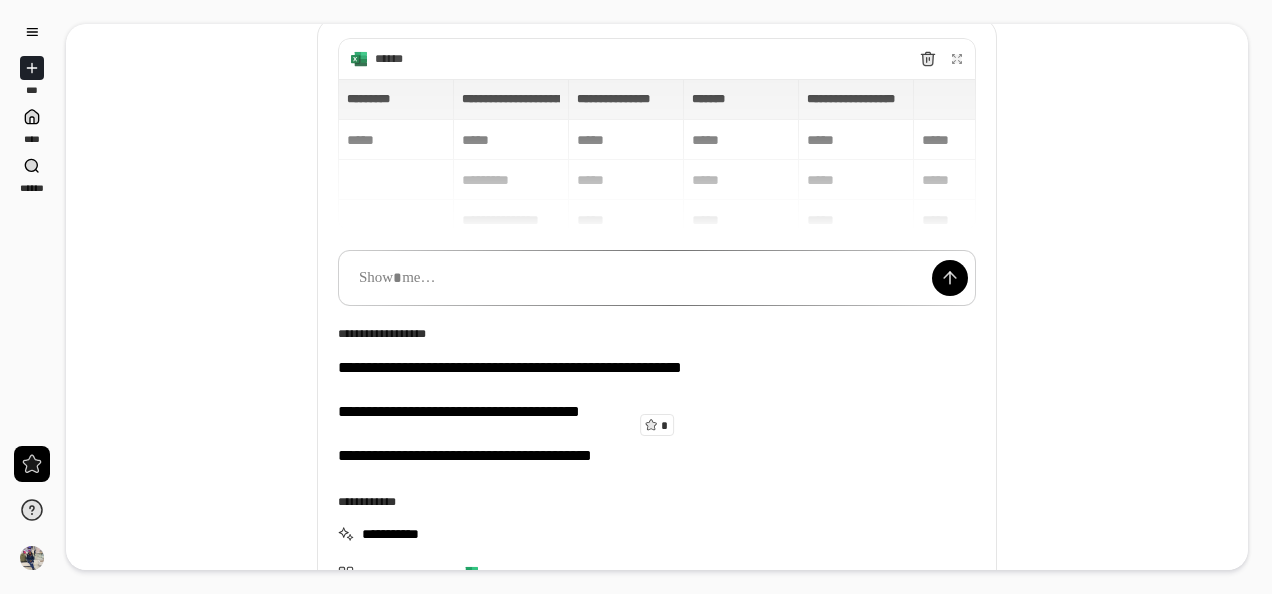 scroll, scrollTop: 21, scrollLeft: 0, axis: vertical 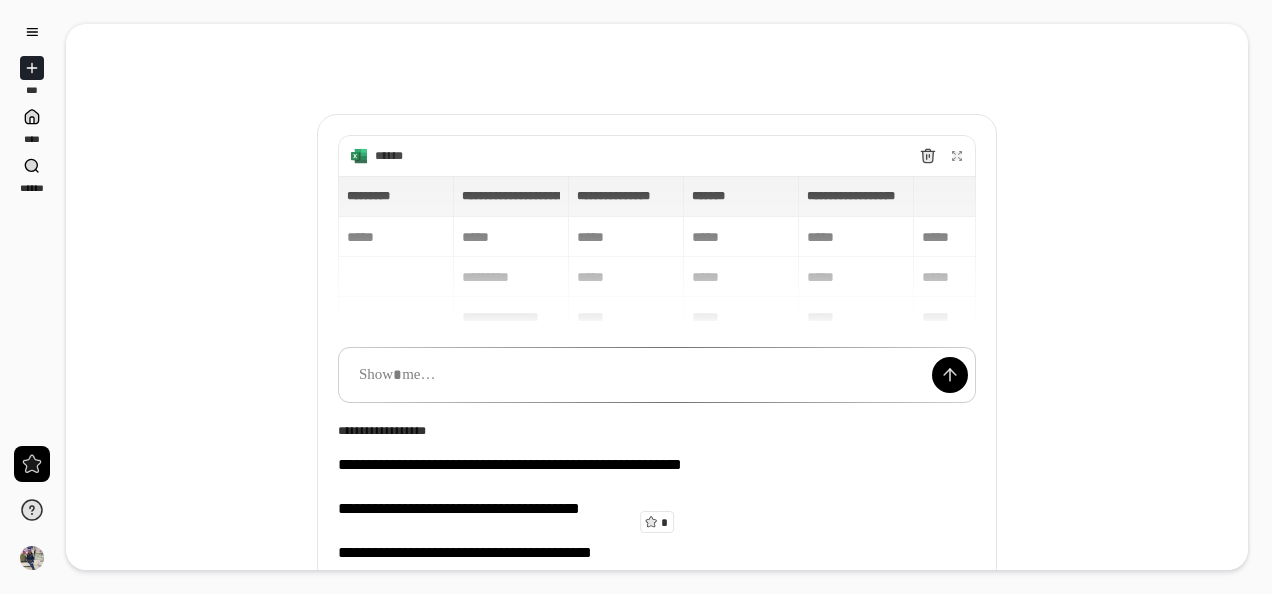 click on "**********" at bounding box center (657, 252) 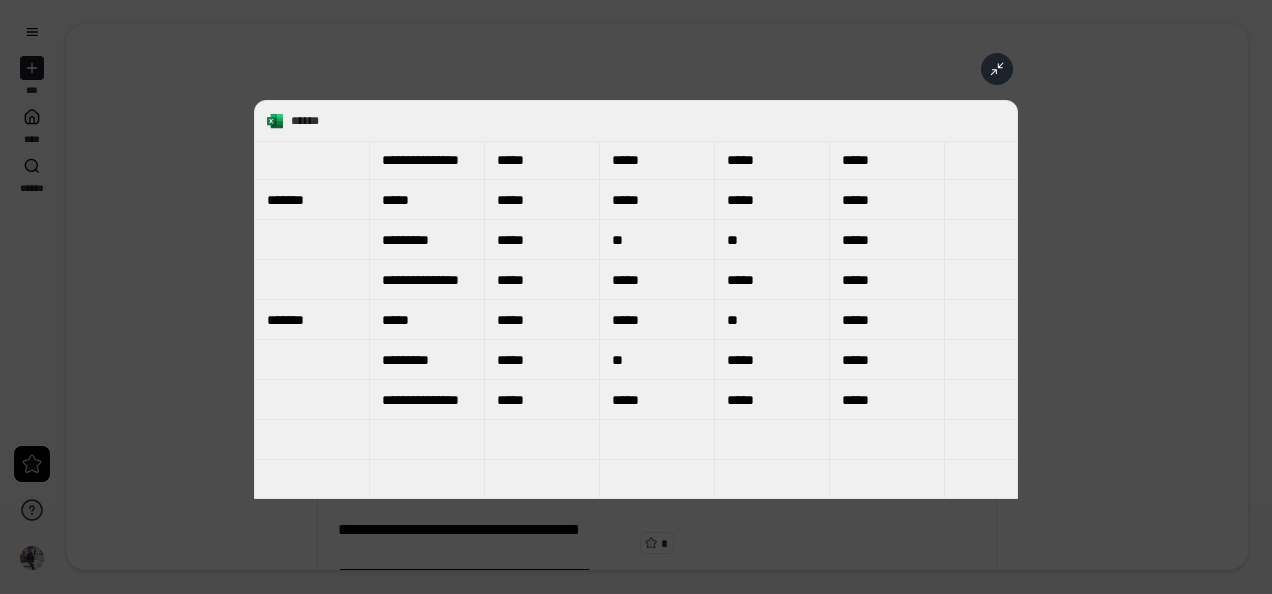 scroll, scrollTop: 0, scrollLeft: 0, axis: both 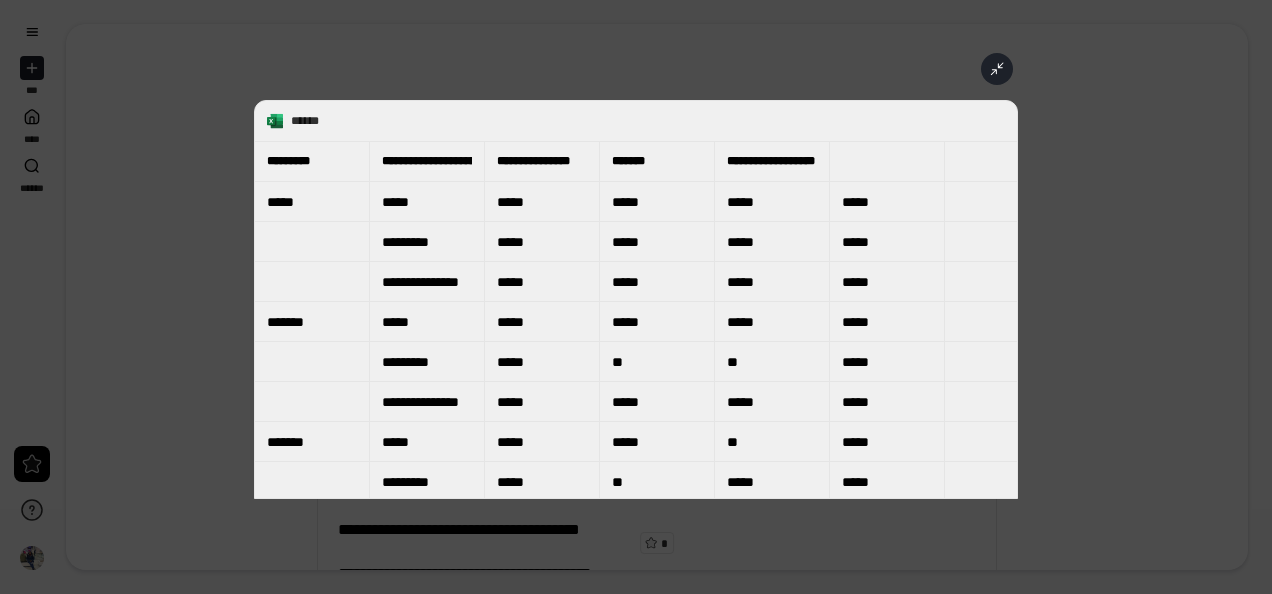 click 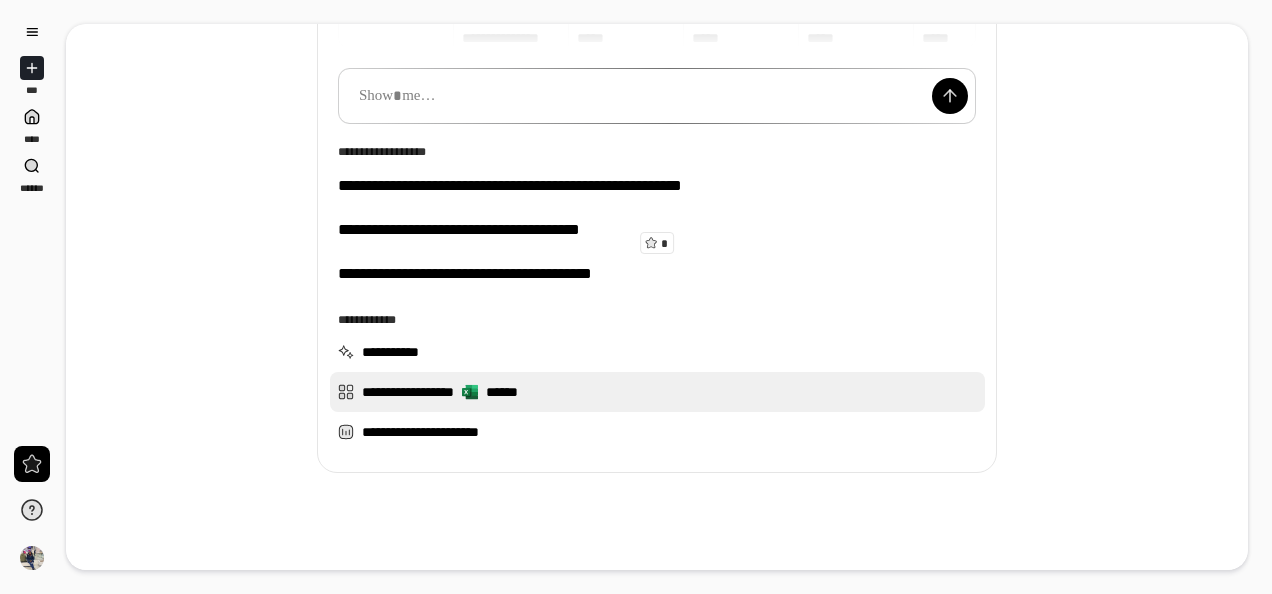 scroll, scrollTop: 321, scrollLeft: 0, axis: vertical 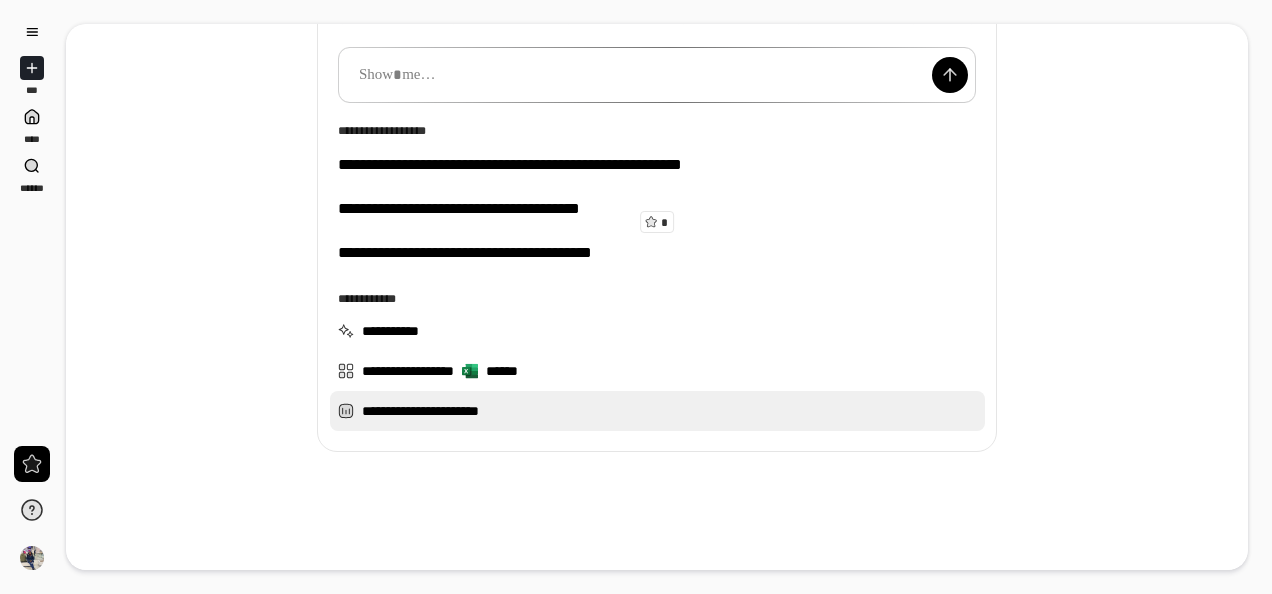 click on "**********" at bounding box center [657, 411] 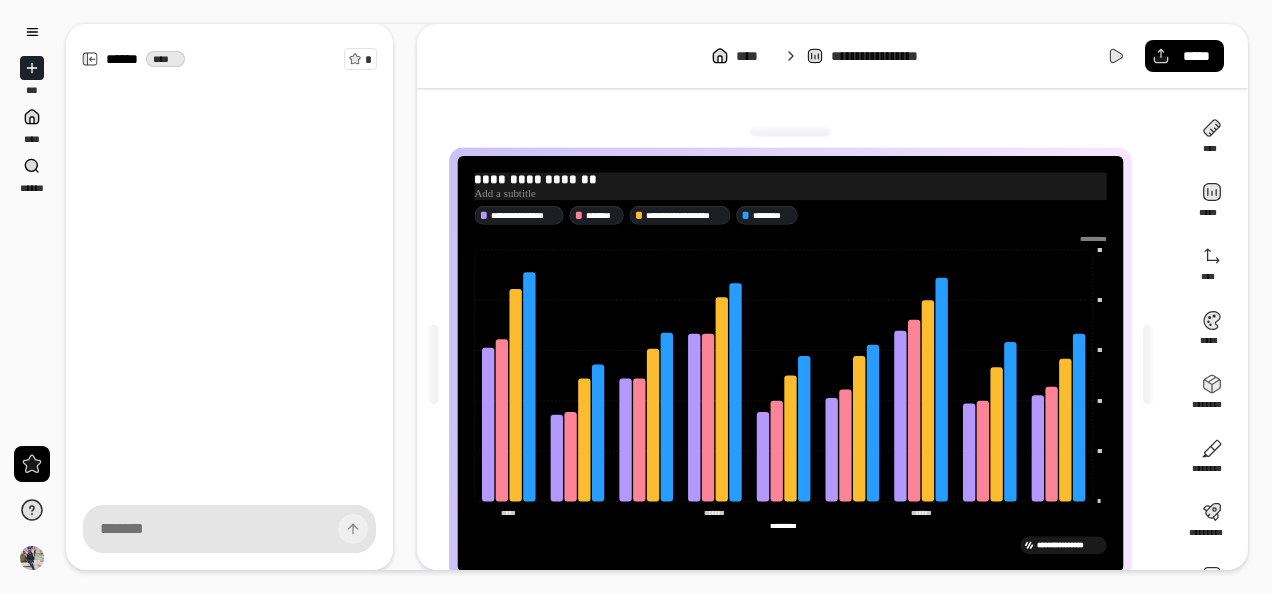 click on "**********" at bounding box center (791, 180) 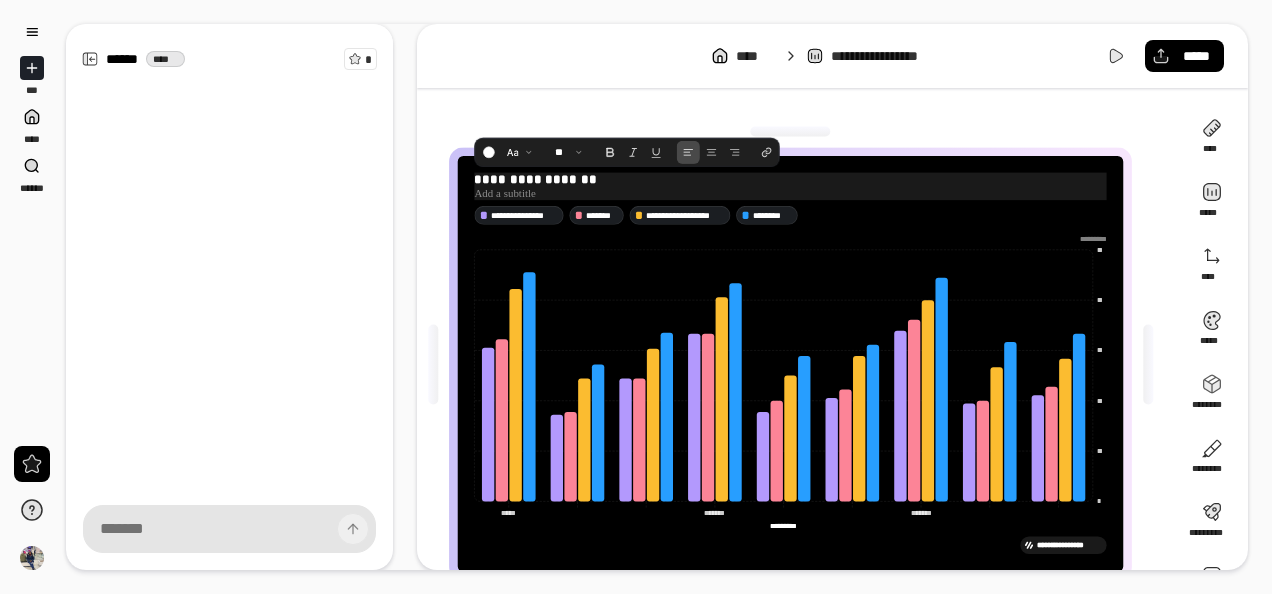 click at bounding box center (791, 193) 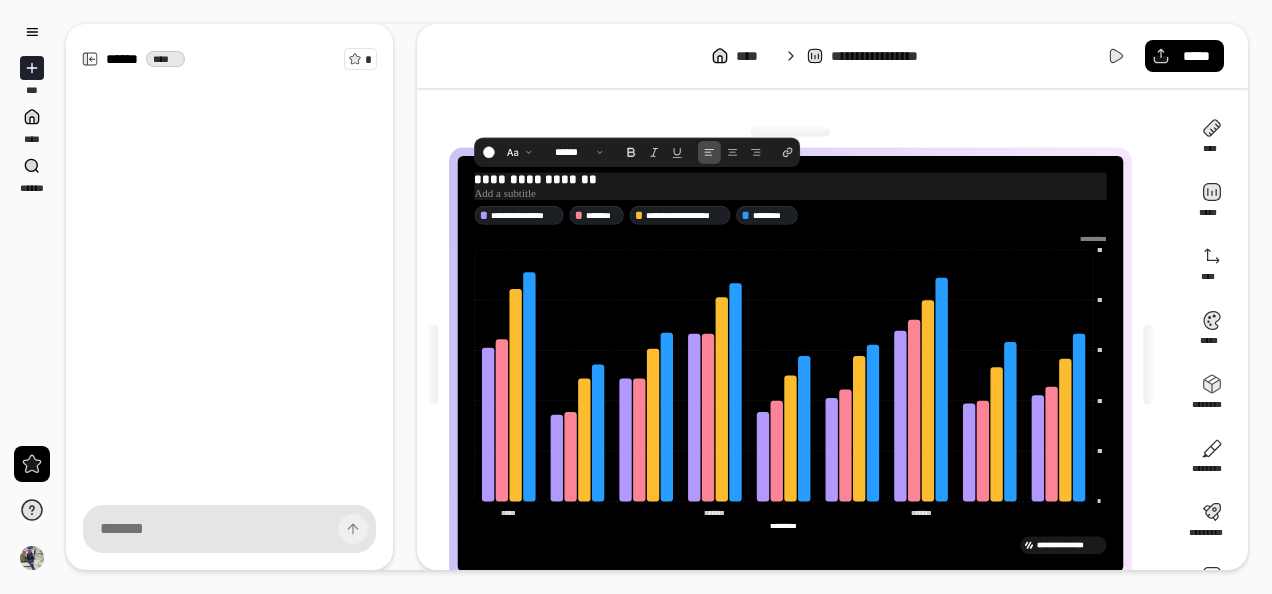 click at bounding box center (791, 193) 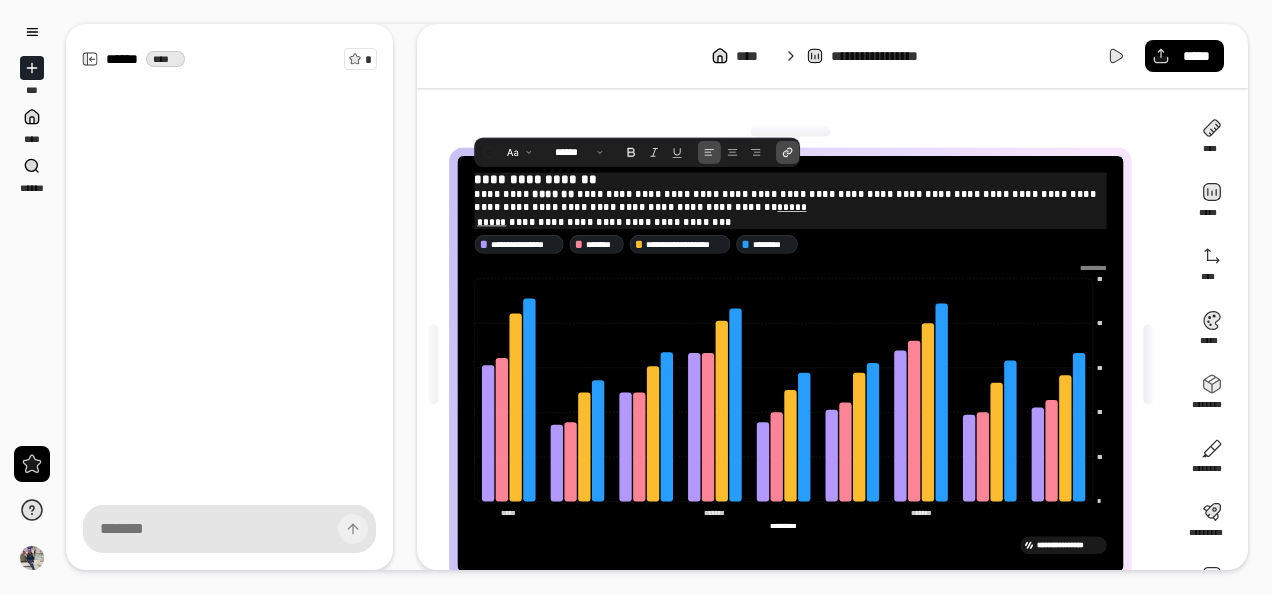 click on "*****" at bounding box center [792, 207] 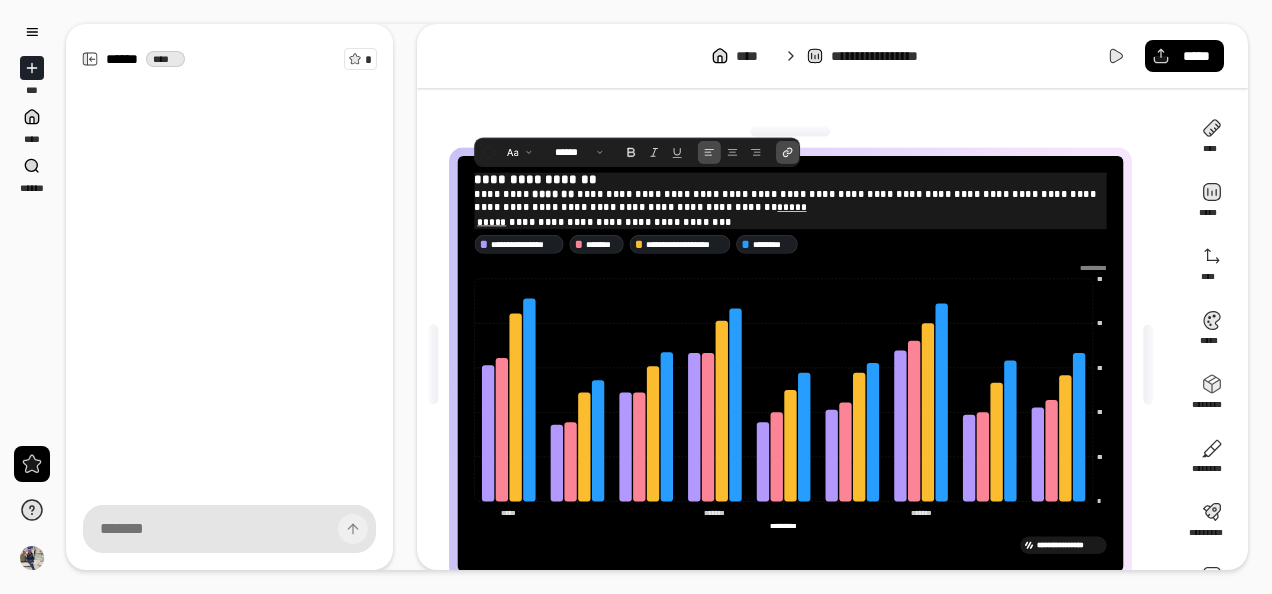 click at bounding box center (791, 132) 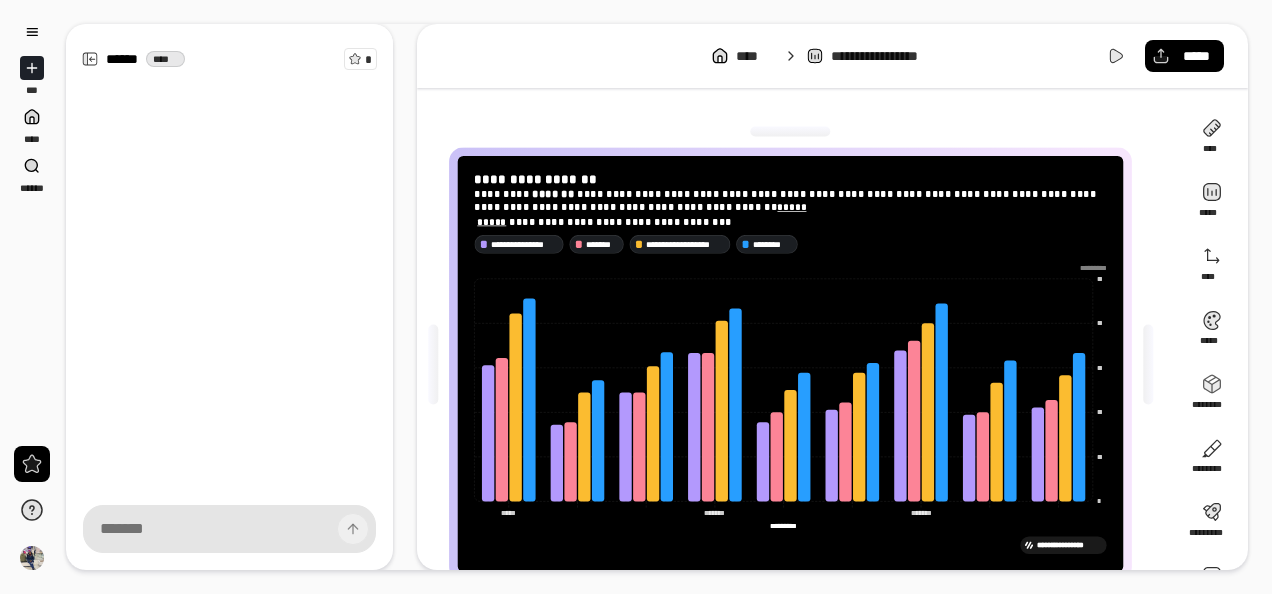 click on "**********" at bounding box center (798, 364) 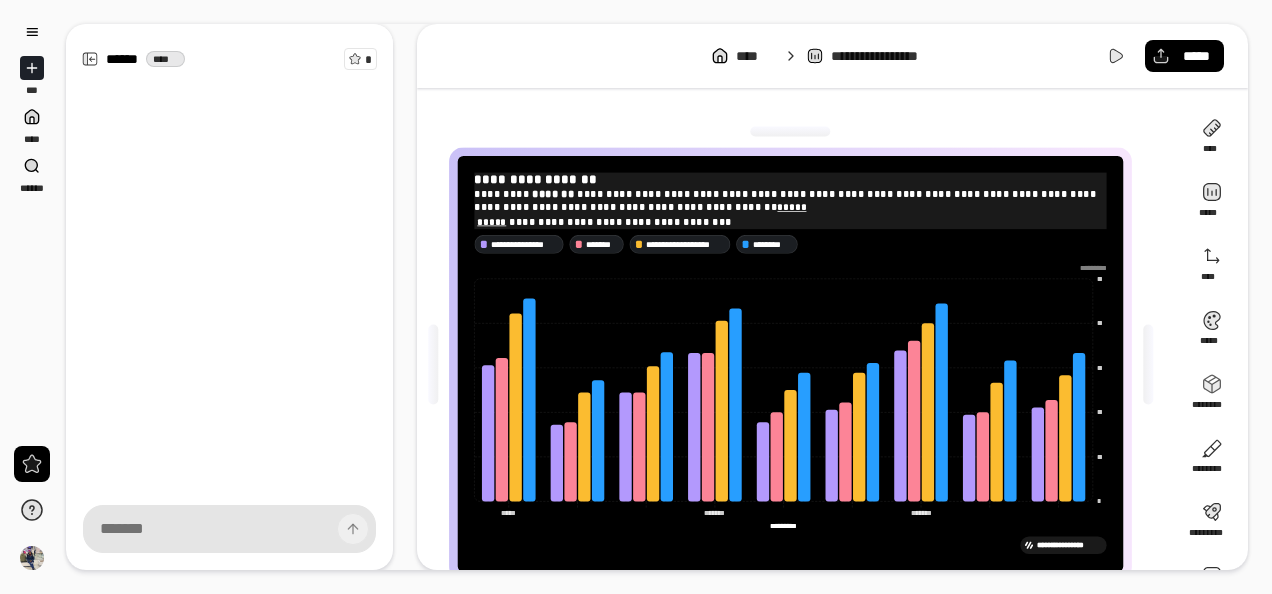 click on "**********" at bounding box center [791, 180] 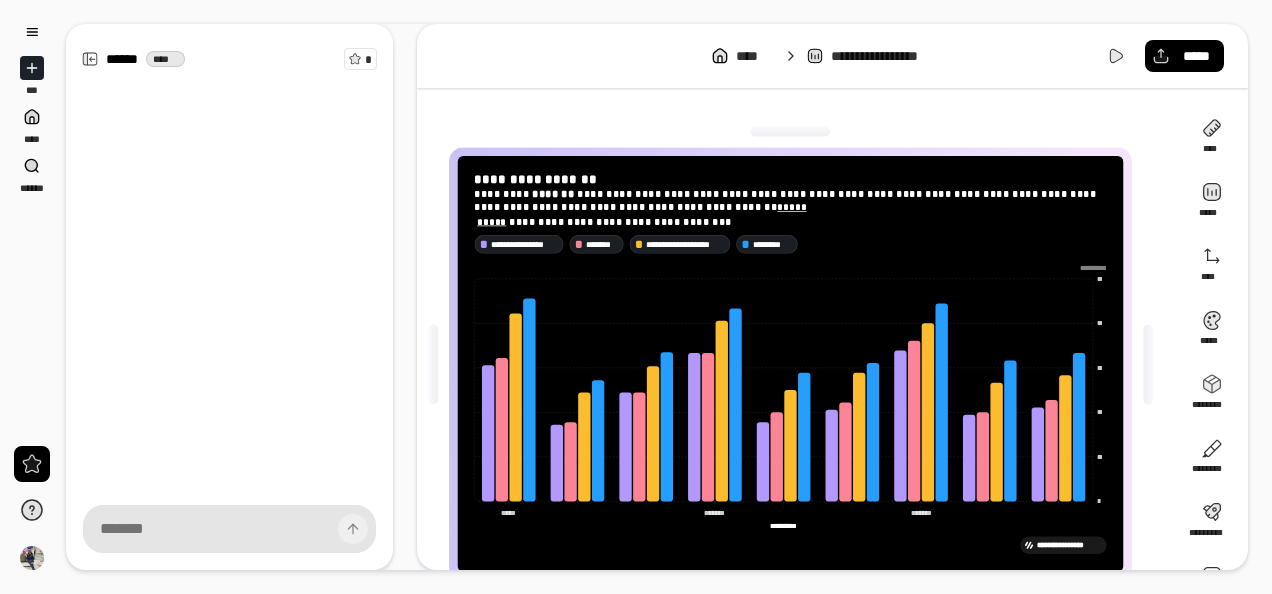 click on "**********" at bounding box center [798, 364] 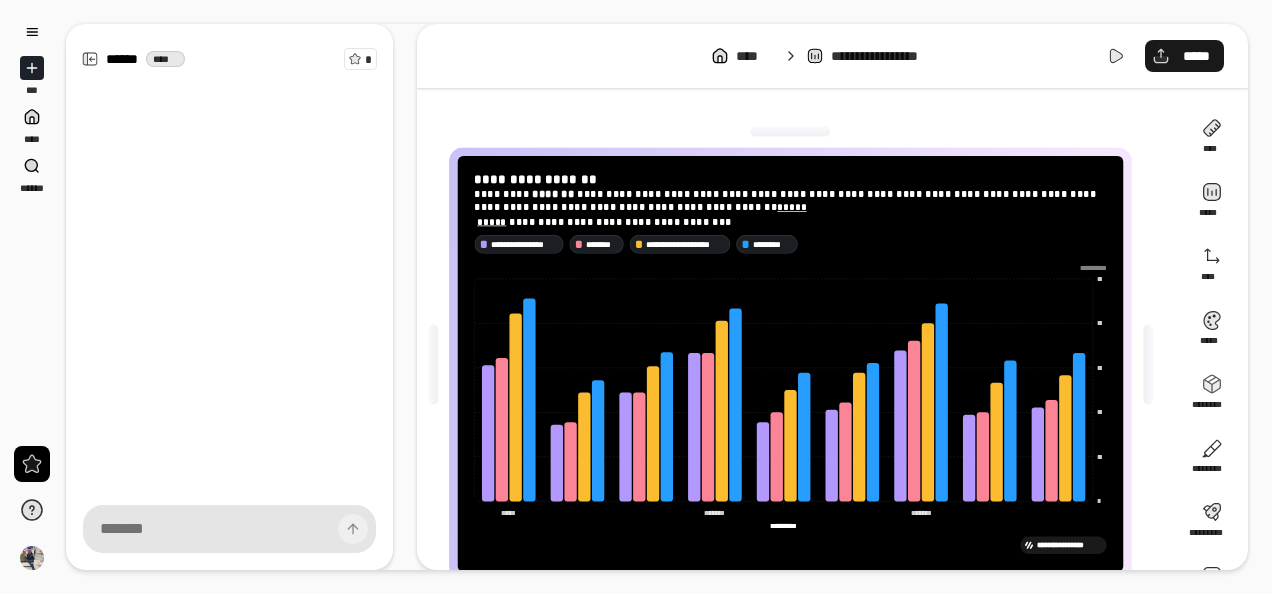 click on "*****" at bounding box center [1184, 56] 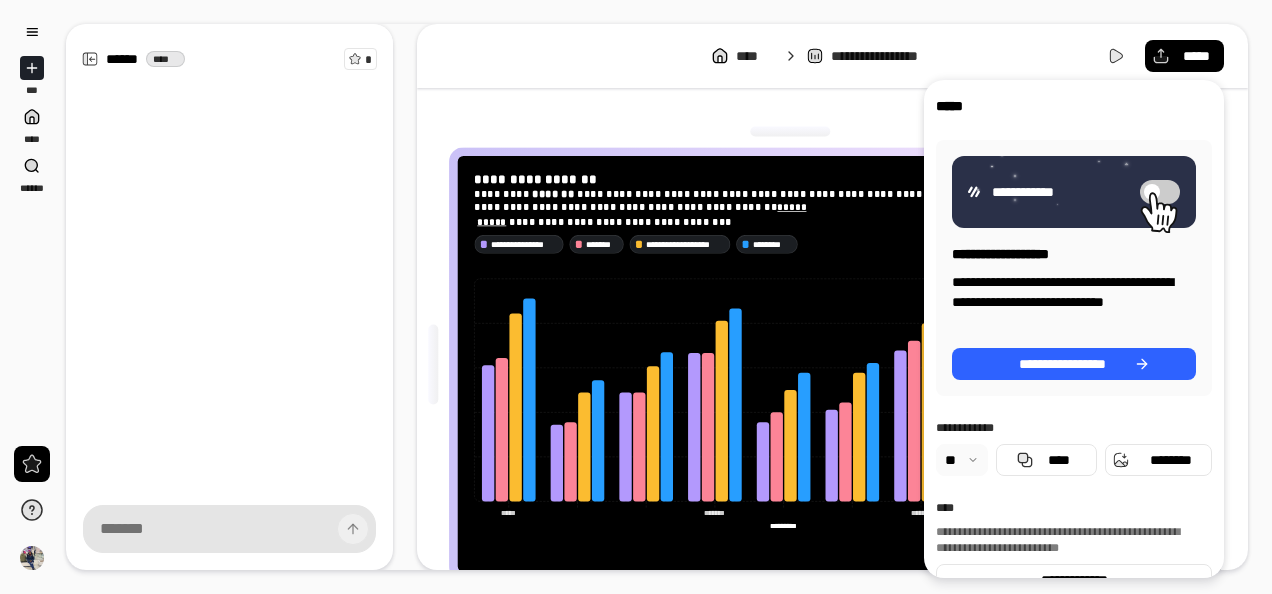 click at bounding box center [962, 460] 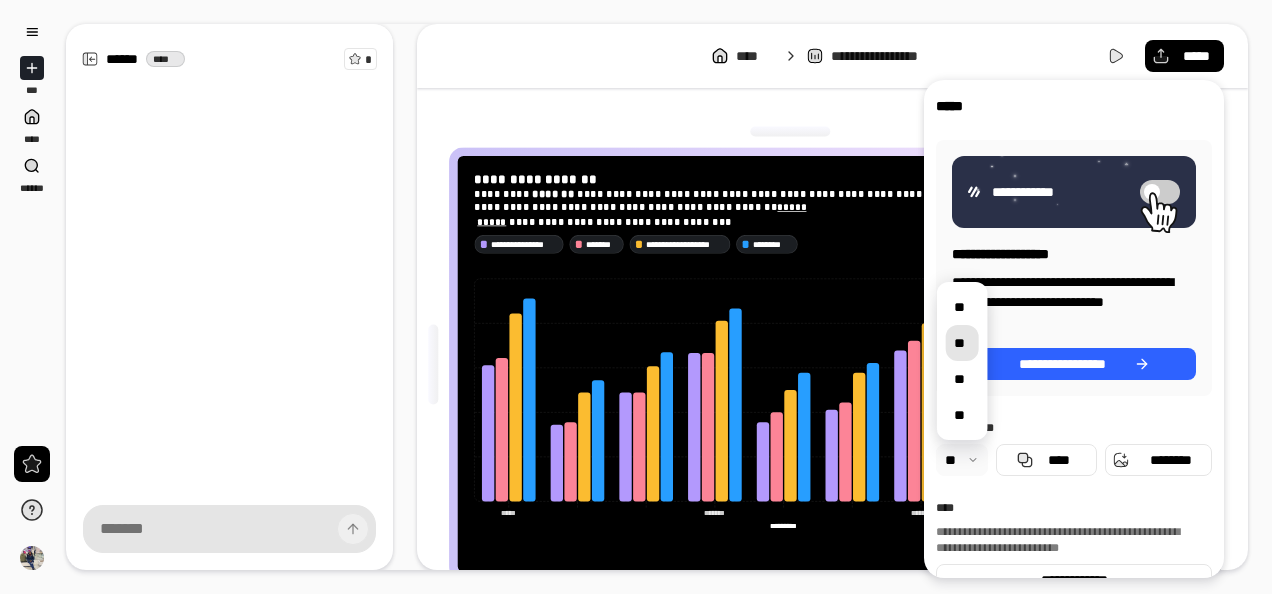 click on "**" at bounding box center (962, 343) 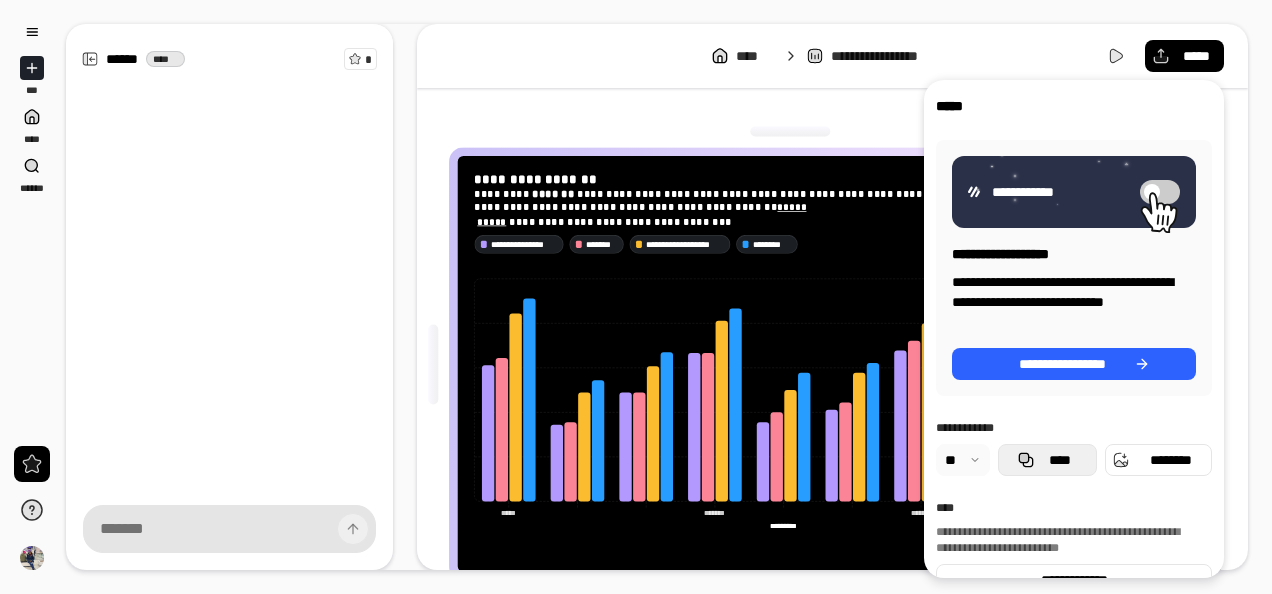 click on "****" at bounding box center [1059, 460] 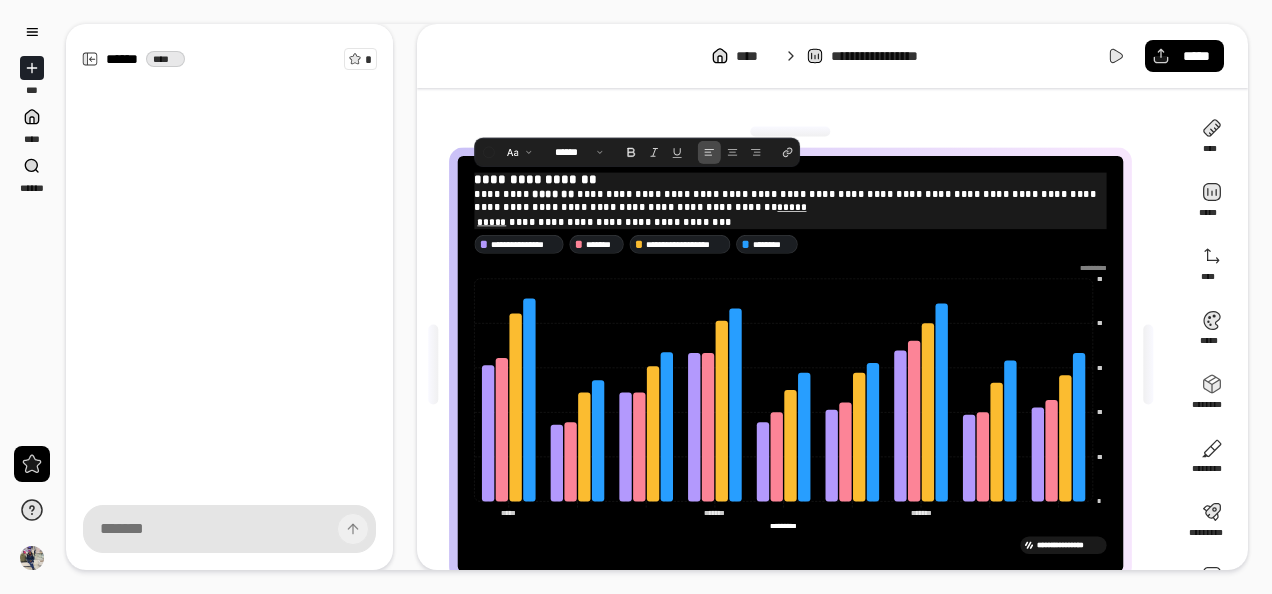 click on "**********" at bounding box center (787, 200) 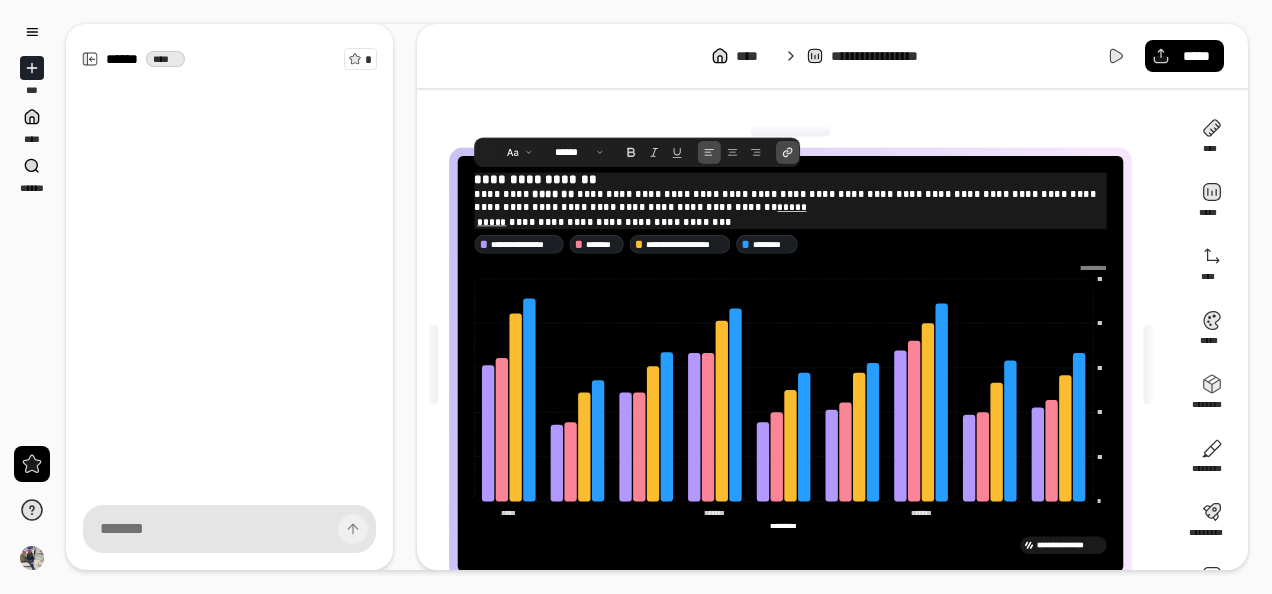 type 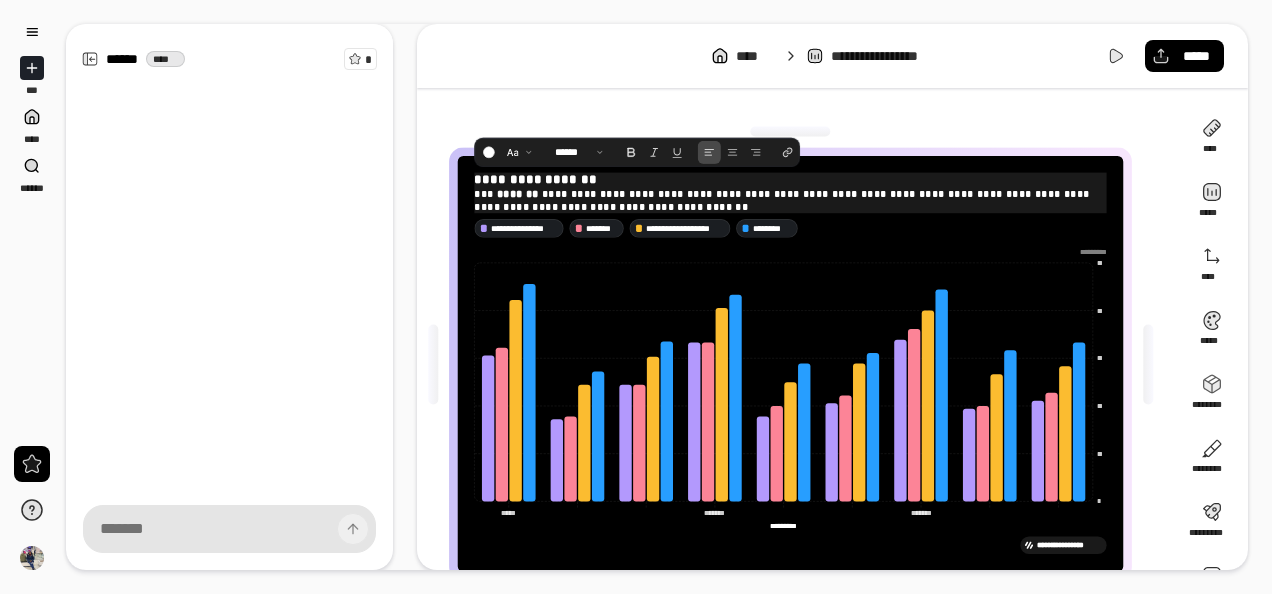 click on "**********" at bounding box center (791, 200) 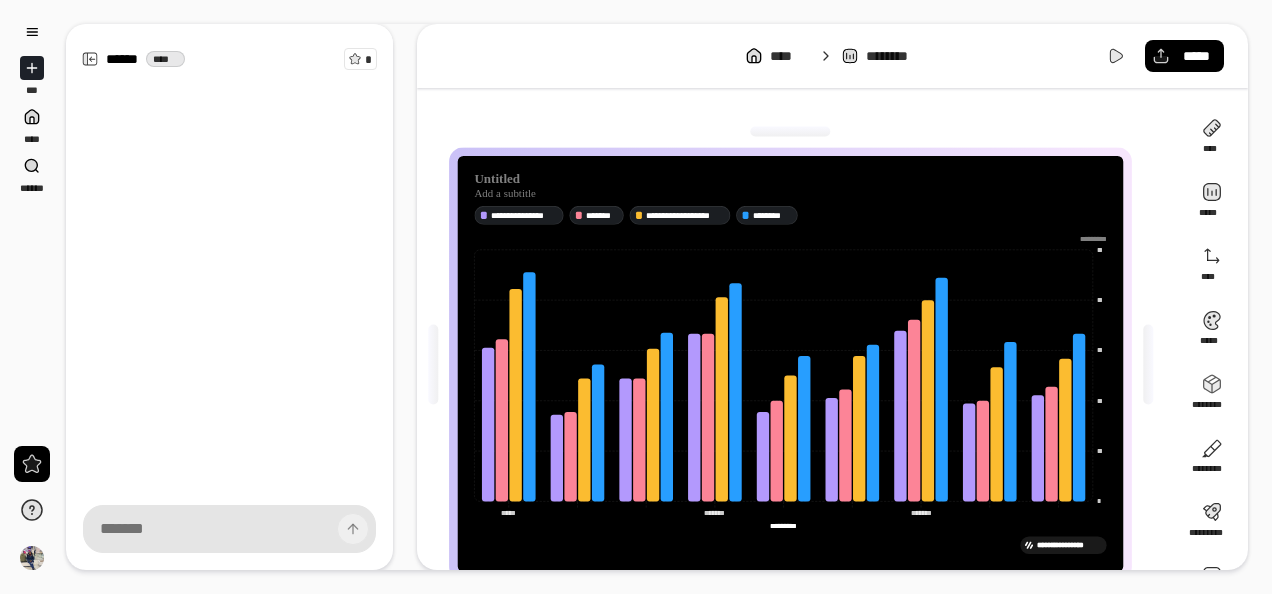 click on "**********" at bounding box center (798, 364) 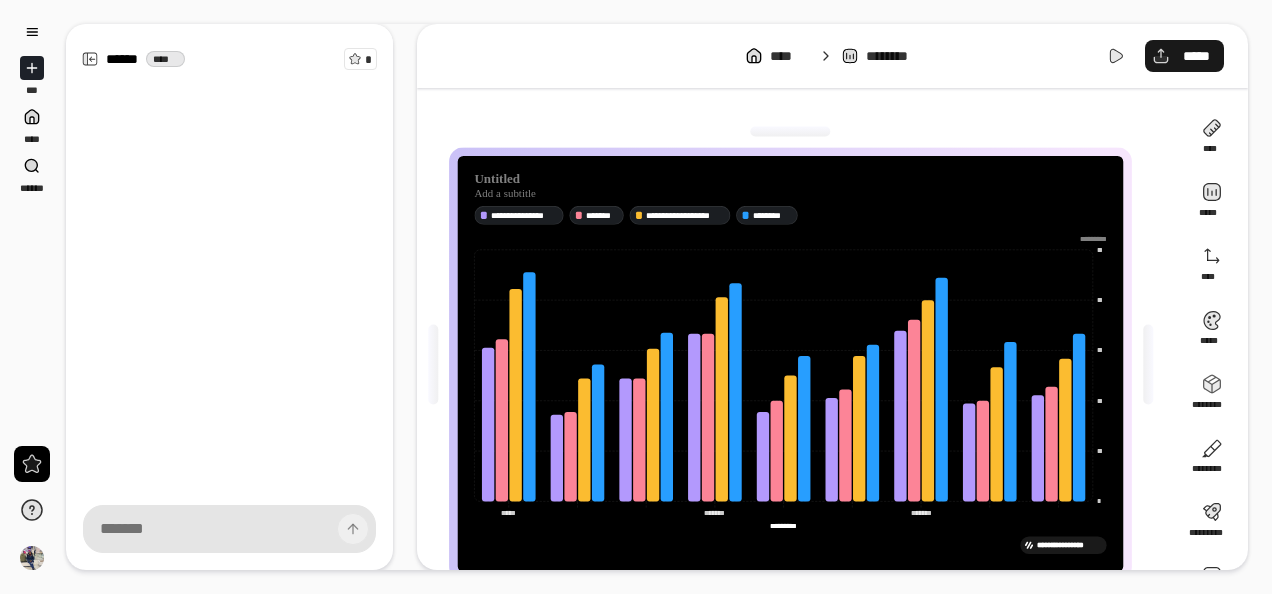 click on "*****" at bounding box center [1184, 56] 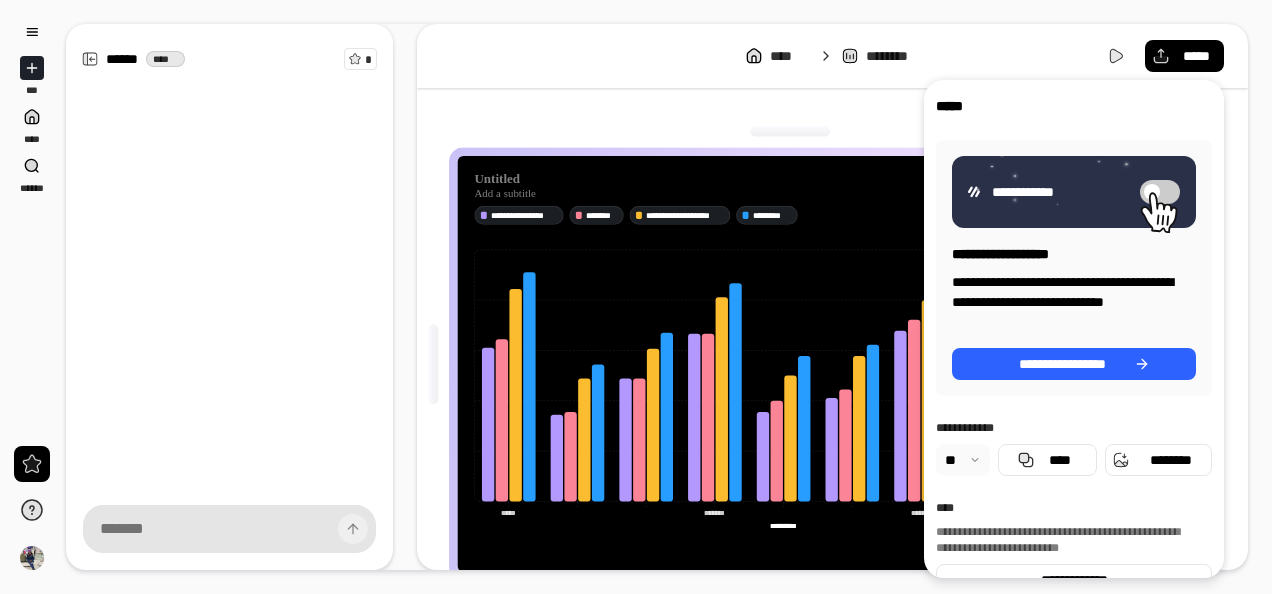 click at bounding box center [963, 460] 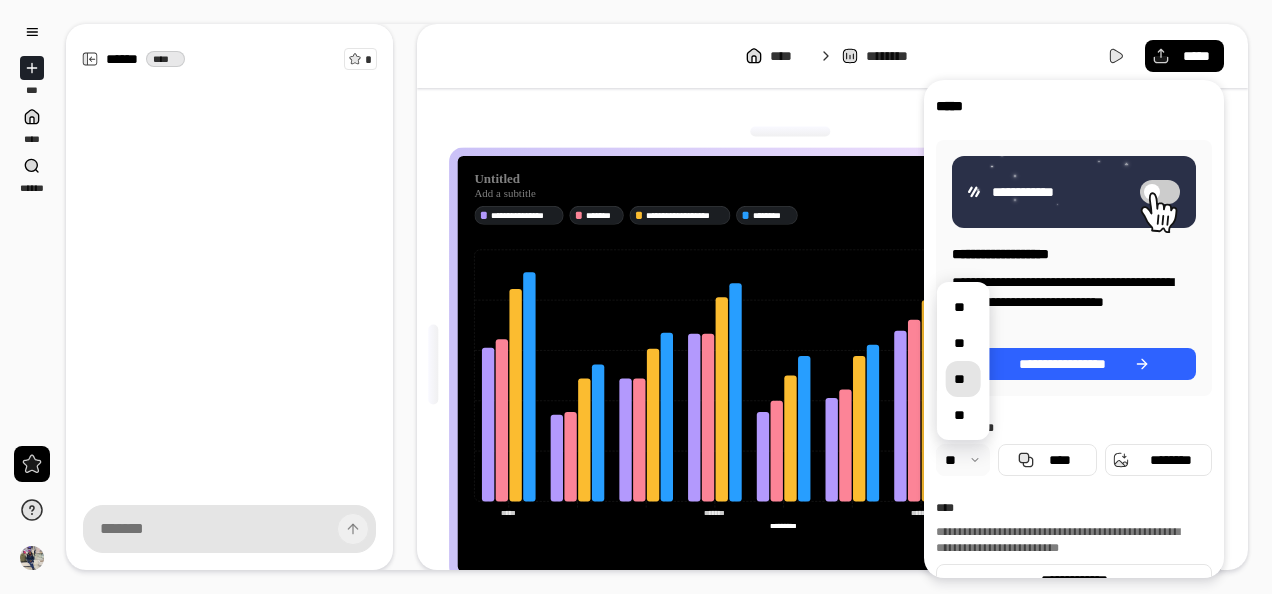 click on "**" at bounding box center (963, 379) 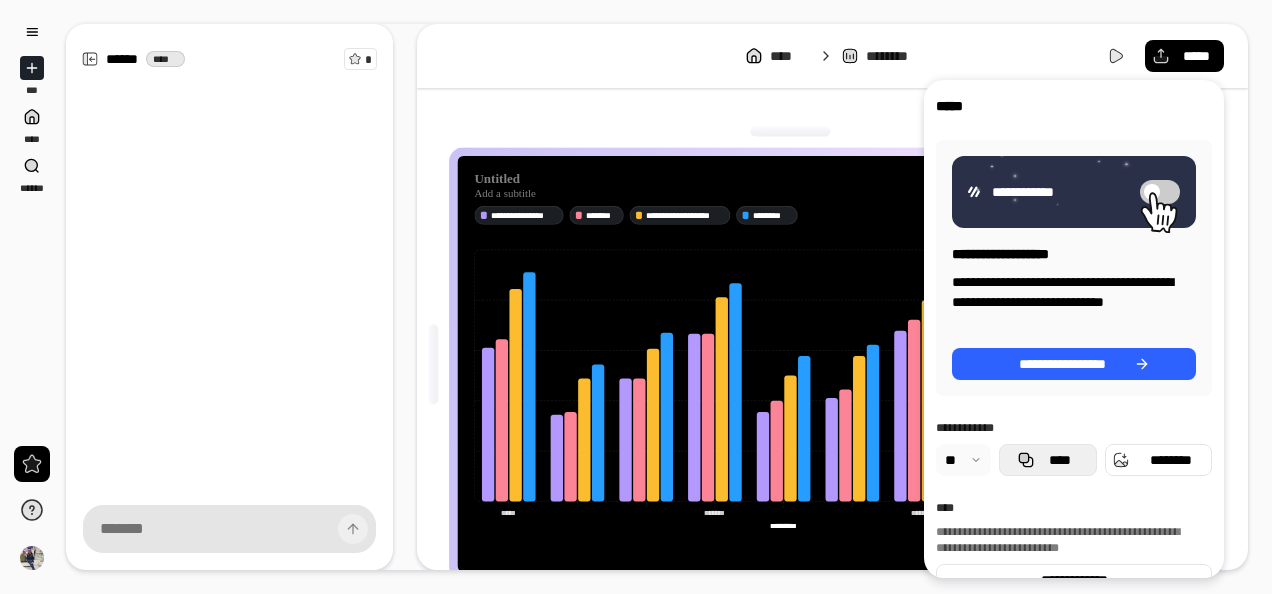 click on "****" at bounding box center [1048, 460] 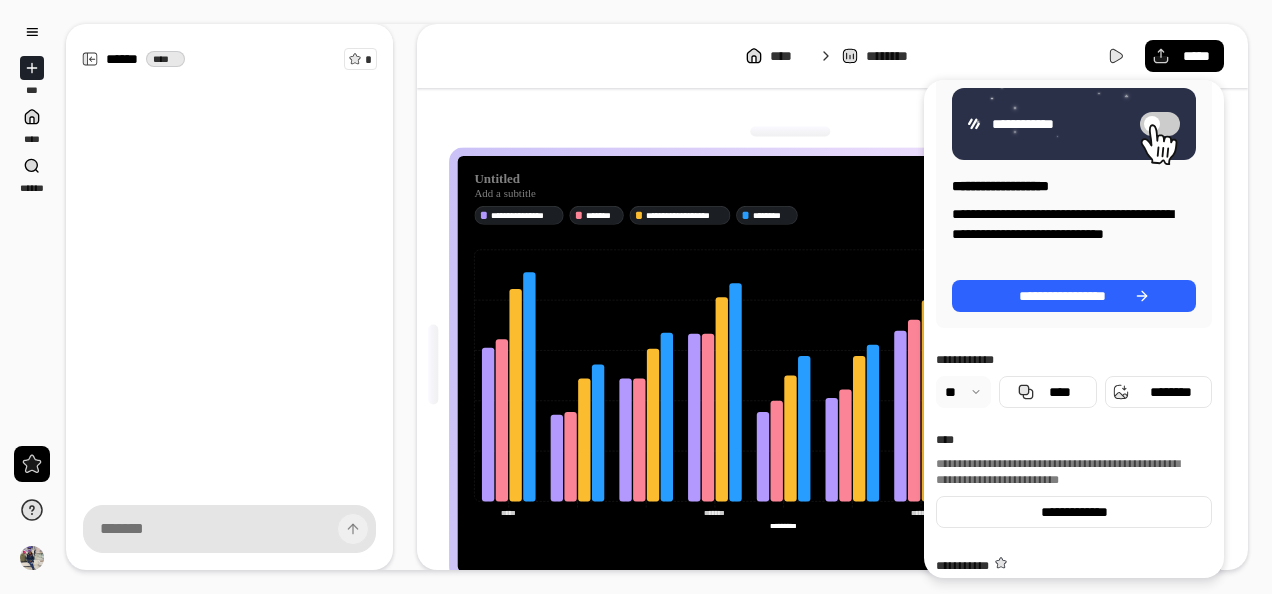 scroll, scrollTop: 0, scrollLeft: 0, axis: both 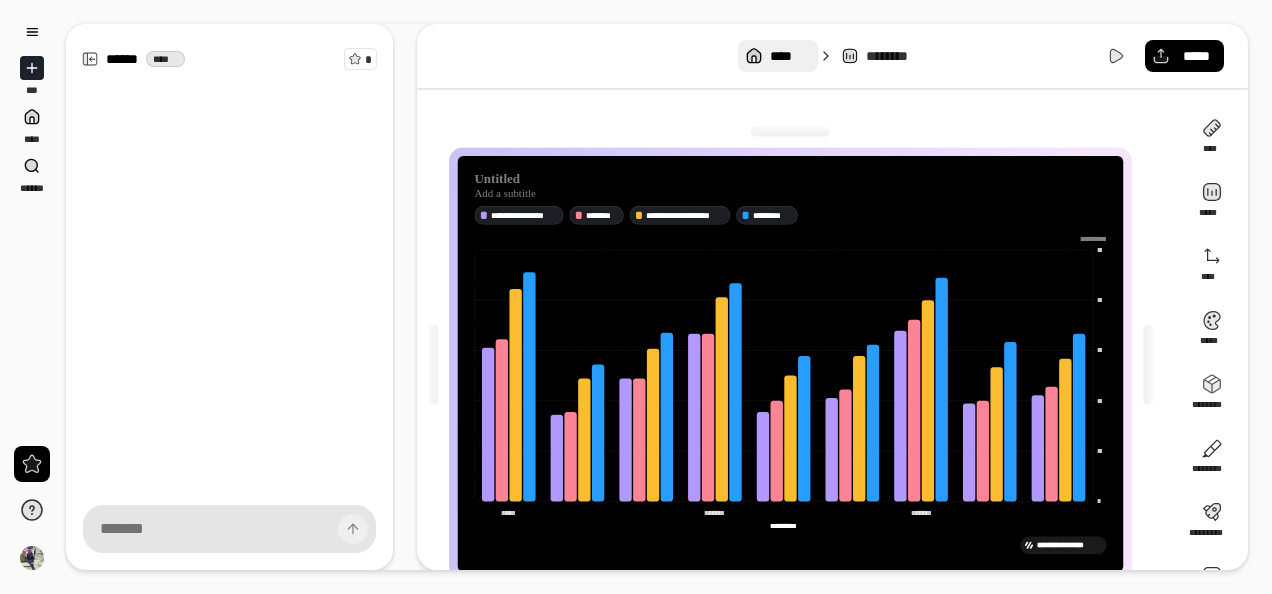 click on "****" at bounding box center (789, 56) 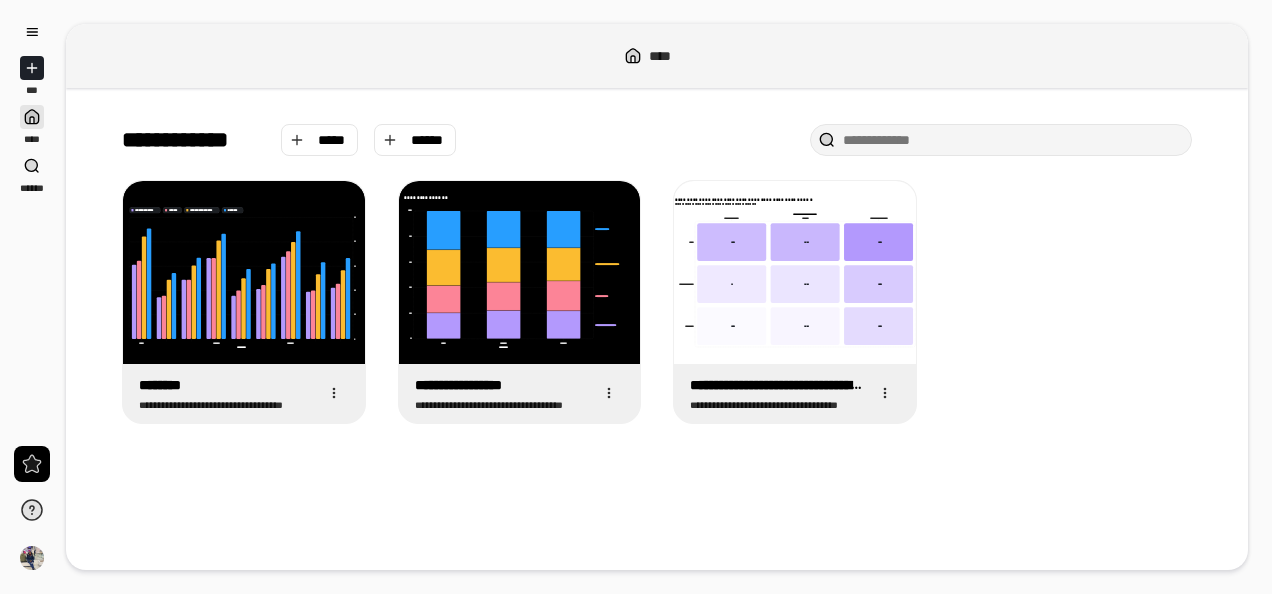 click 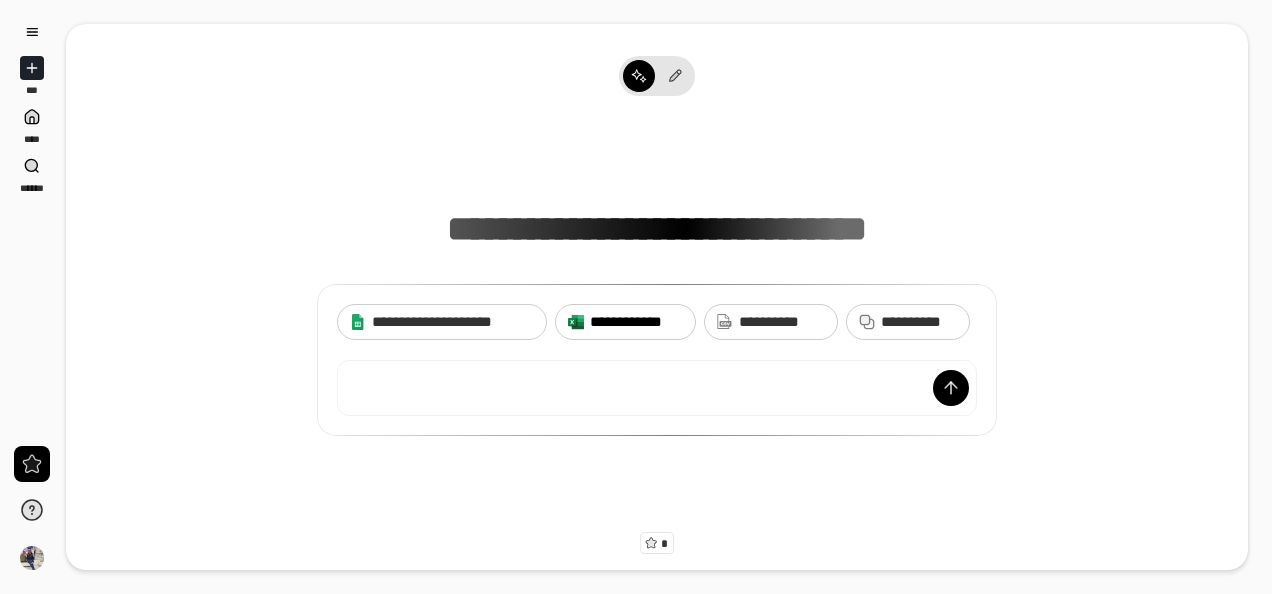 click on "**********" at bounding box center [636, 322] 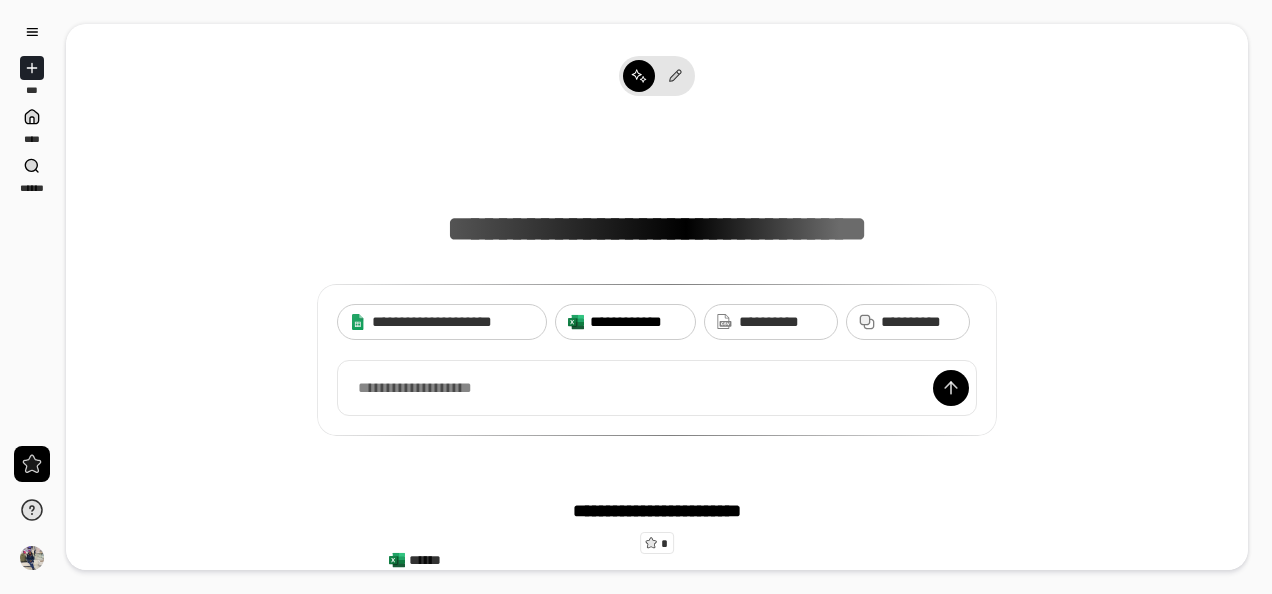 click on "**********" at bounding box center [636, 322] 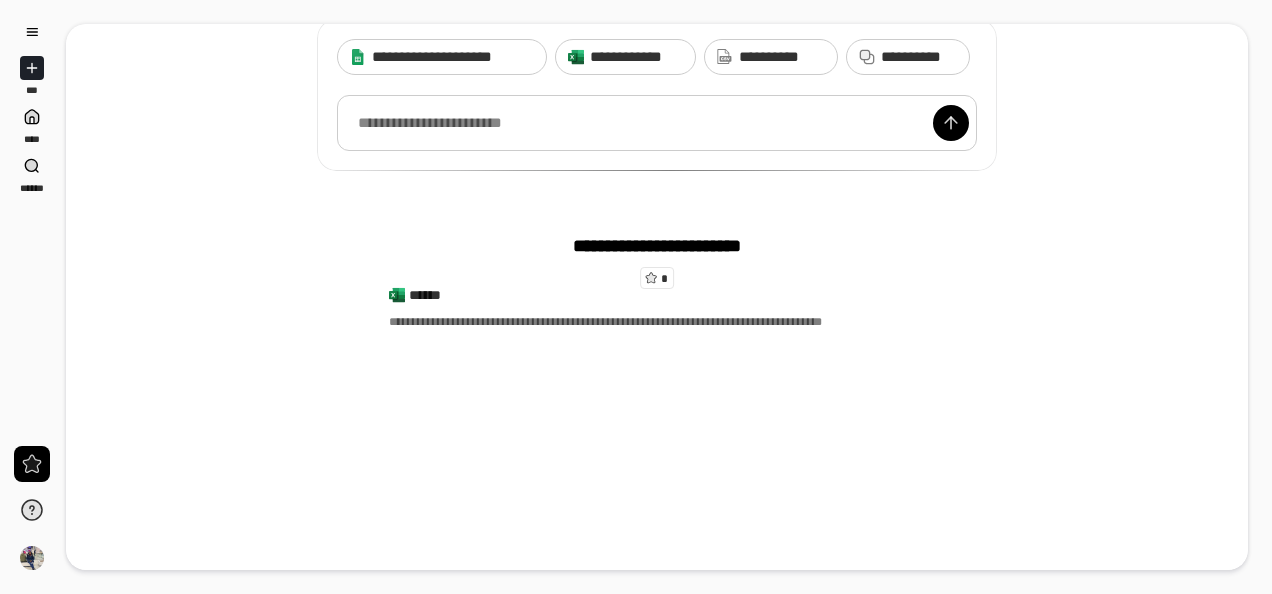 scroll, scrollTop: 276, scrollLeft: 0, axis: vertical 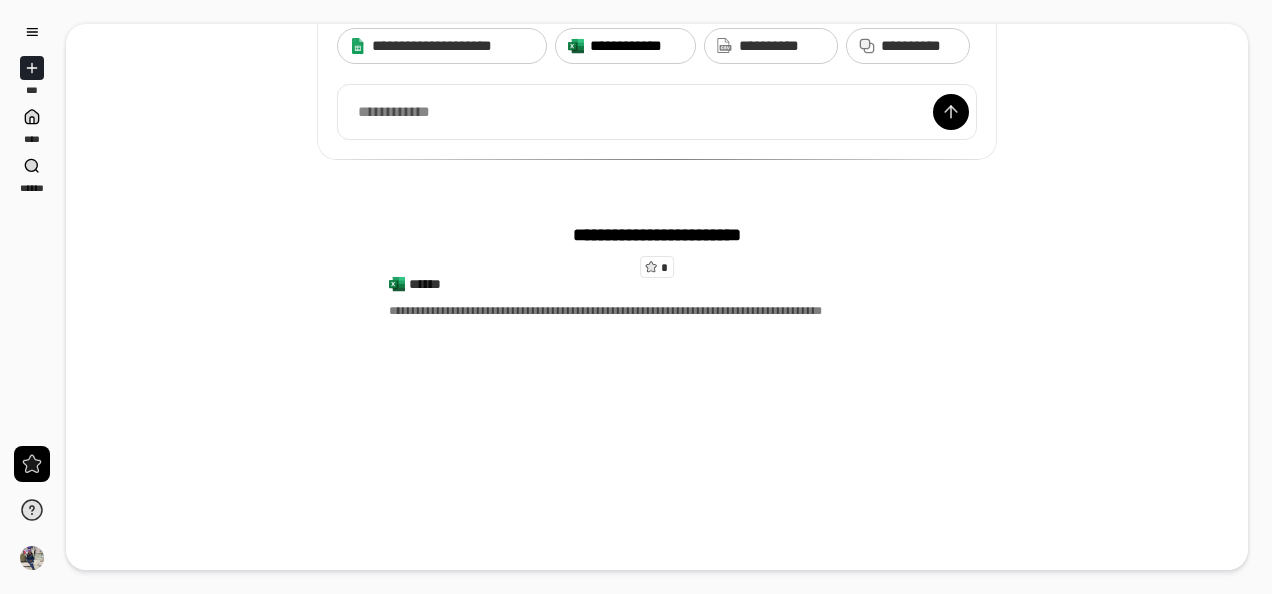 click on "**********" at bounding box center (636, 46) 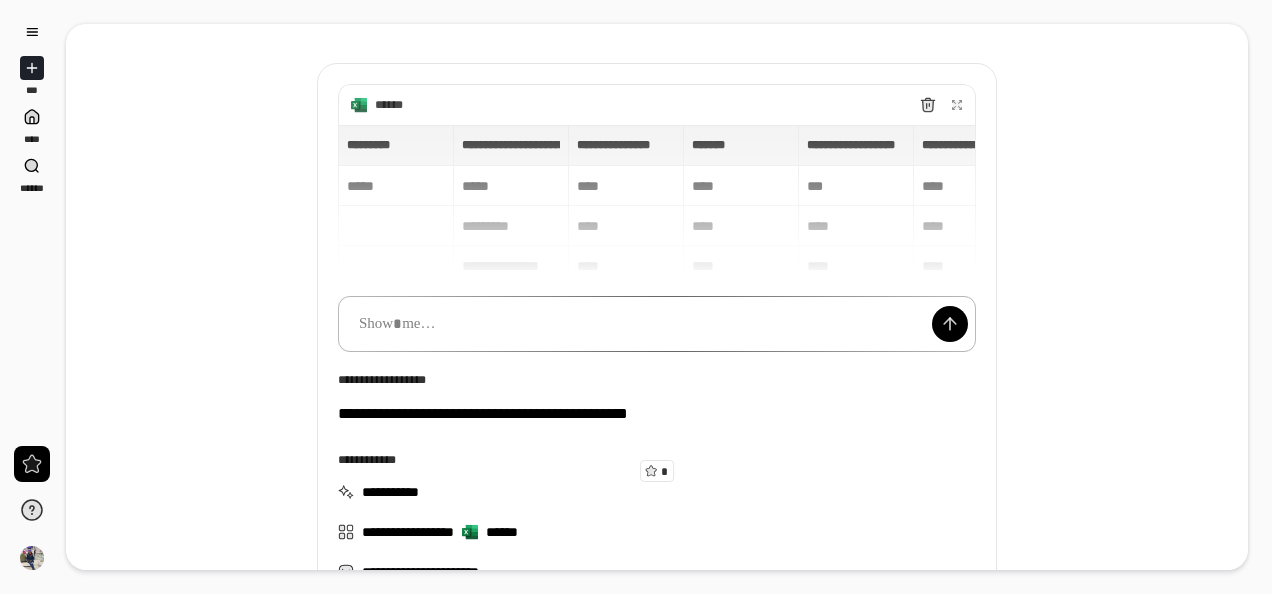 scroll, scrollTop: 0, scrollLeft: 0, axis: both 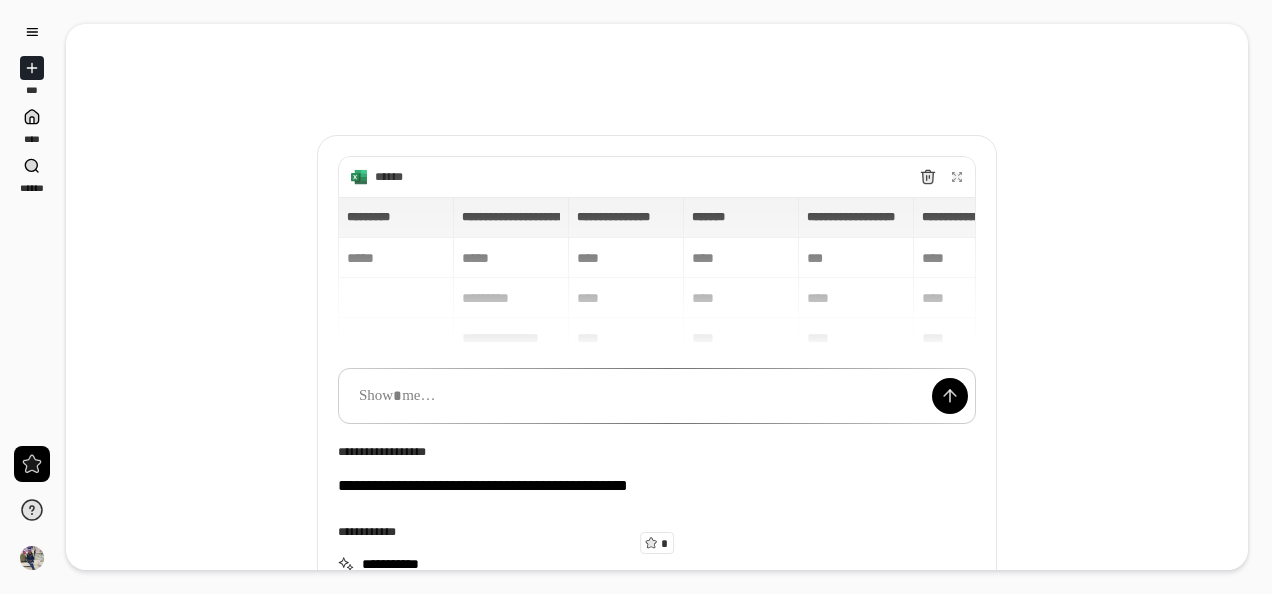 click on "**********" at bounding box center [657, 273] 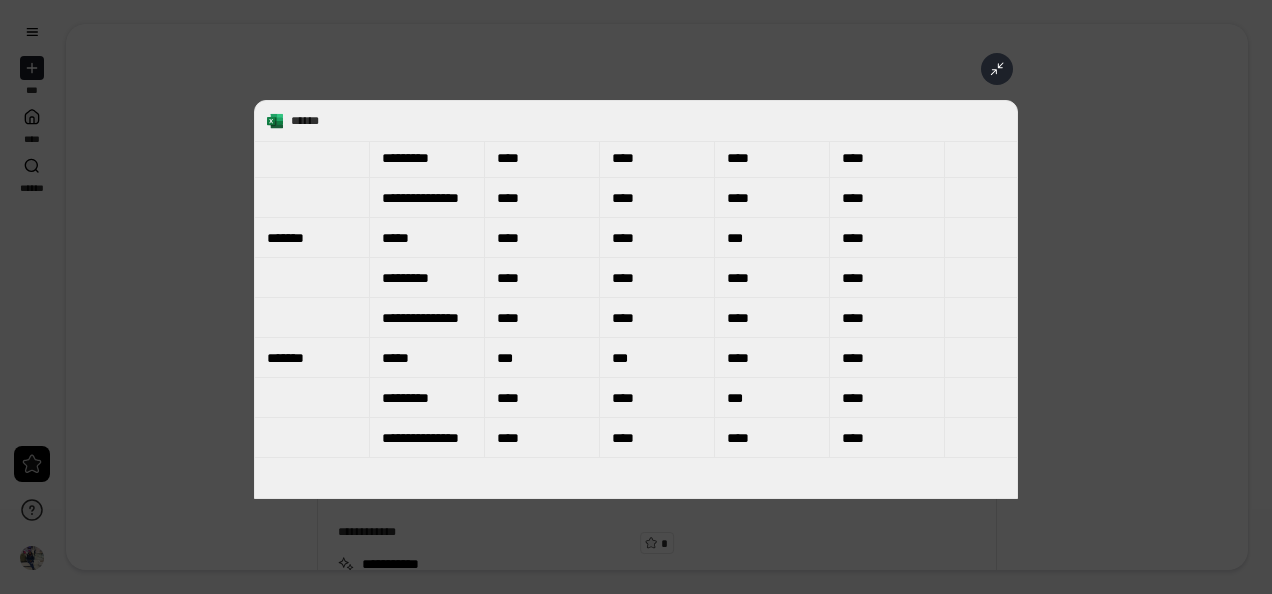 scroll, scrollTop: 0, scrollLeft: 0, axis: both 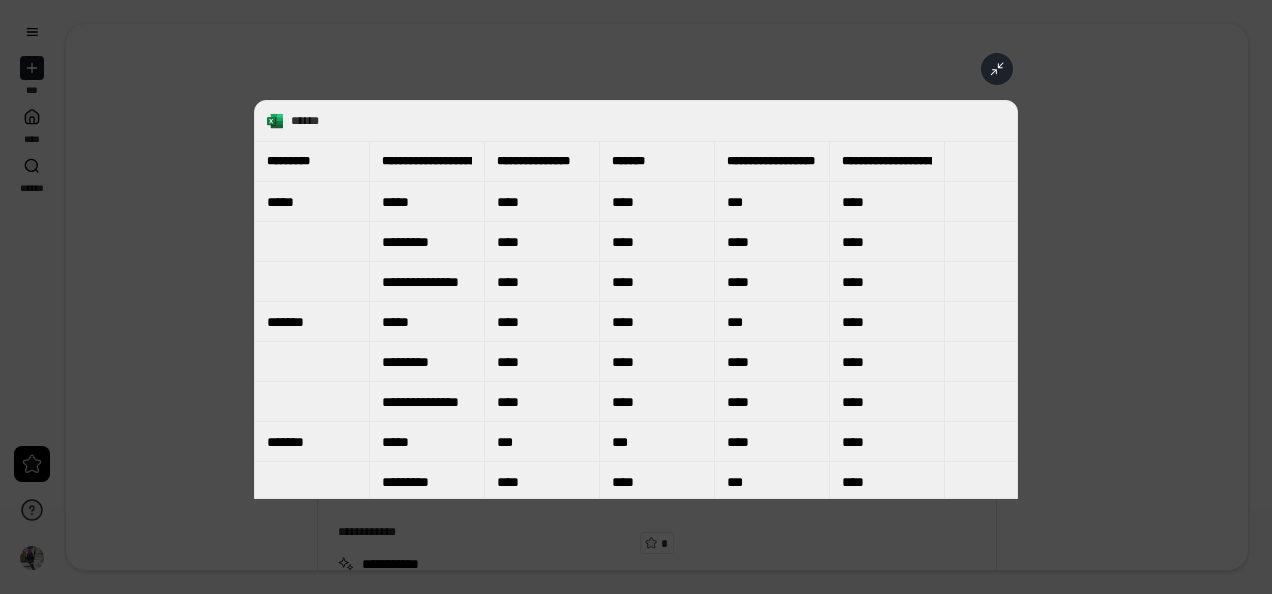 click on "**********" at bounding box center (636, 299) 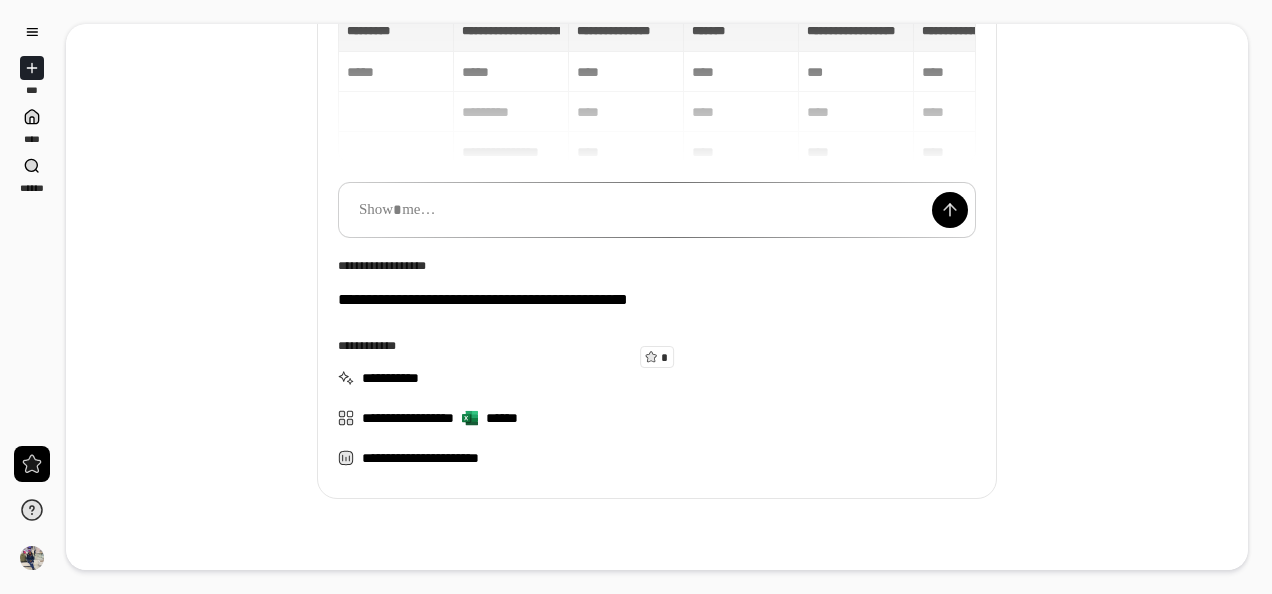 scroll, scrollTop: 200, scrollLeft: 0, axis: vertical 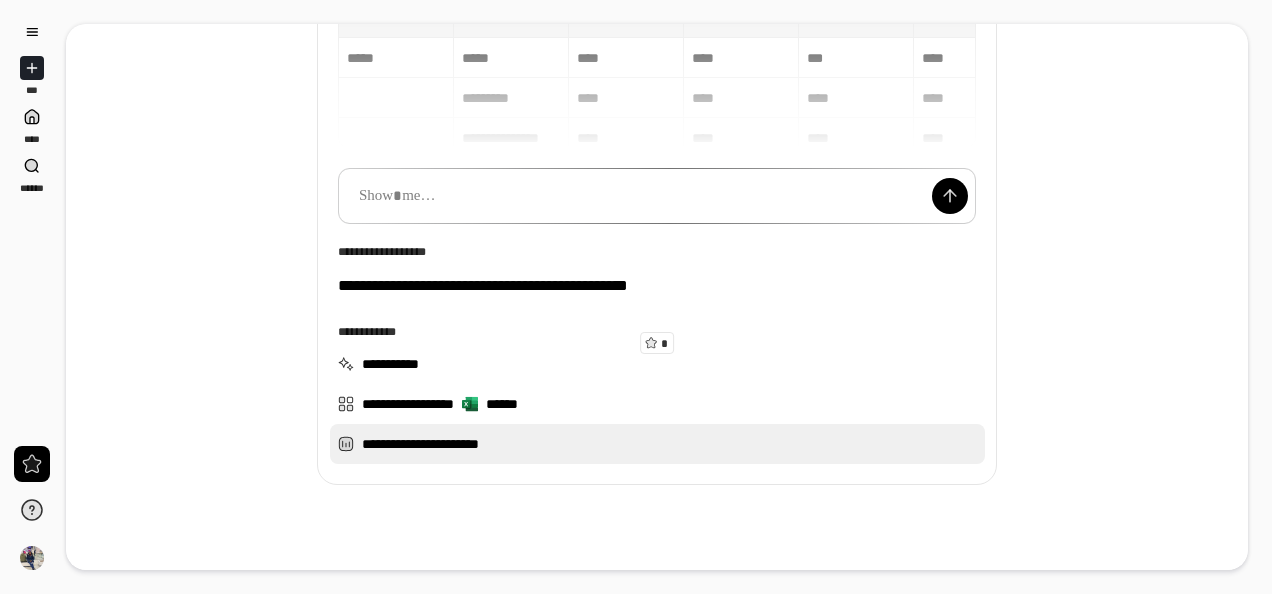 click on "**********" at bounding box center [657, 444] 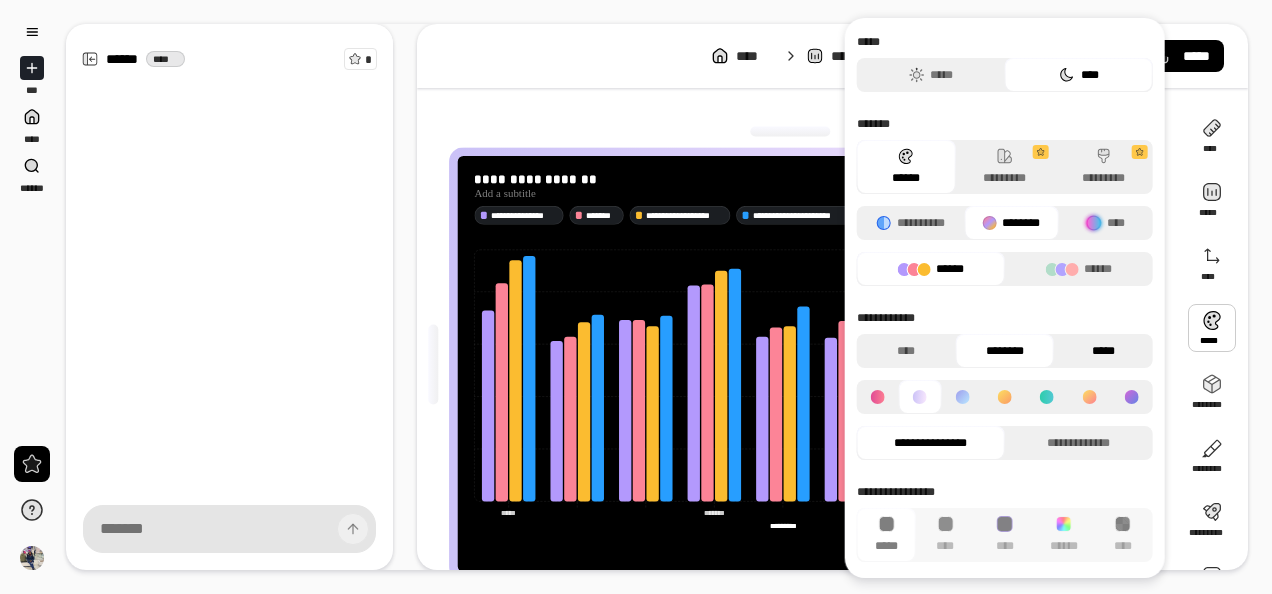 click on "*****" at bounding box center (1103, 351) 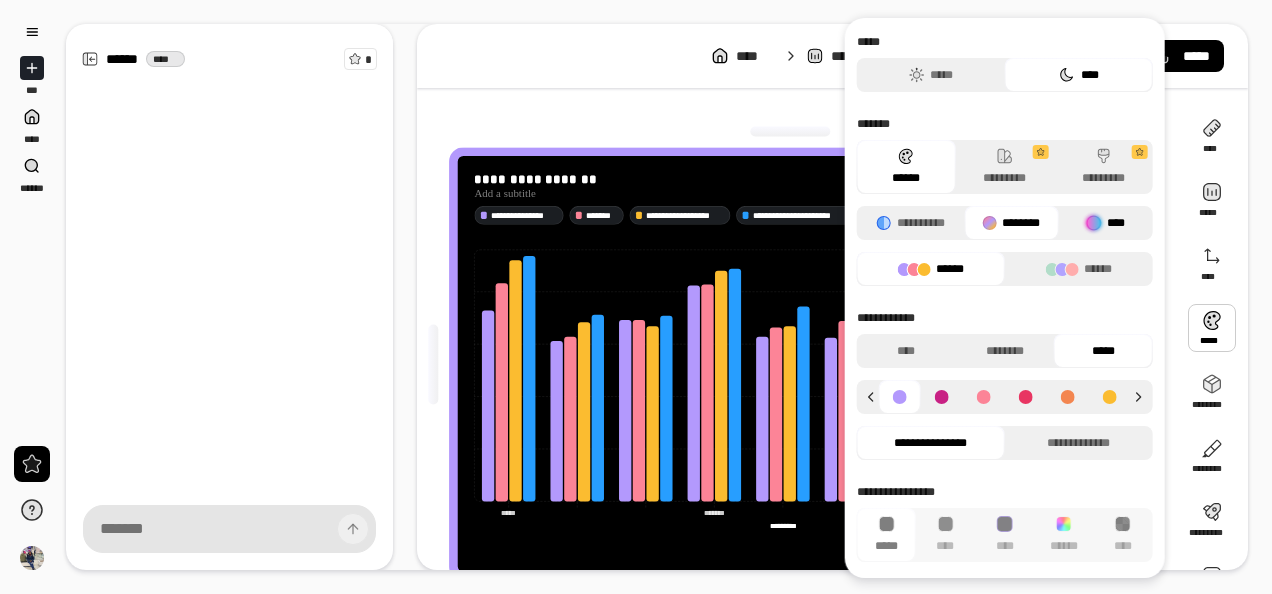 click on "****" at bounding box center (1106, 223) 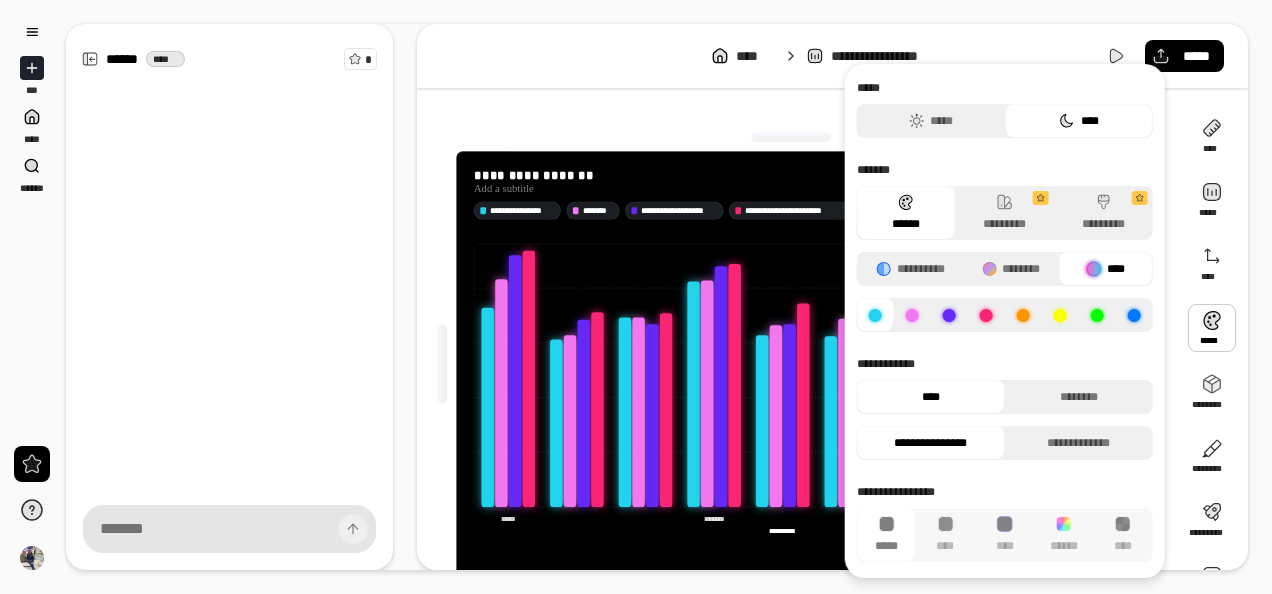 click on "**********" at bounding box center (798, 364) 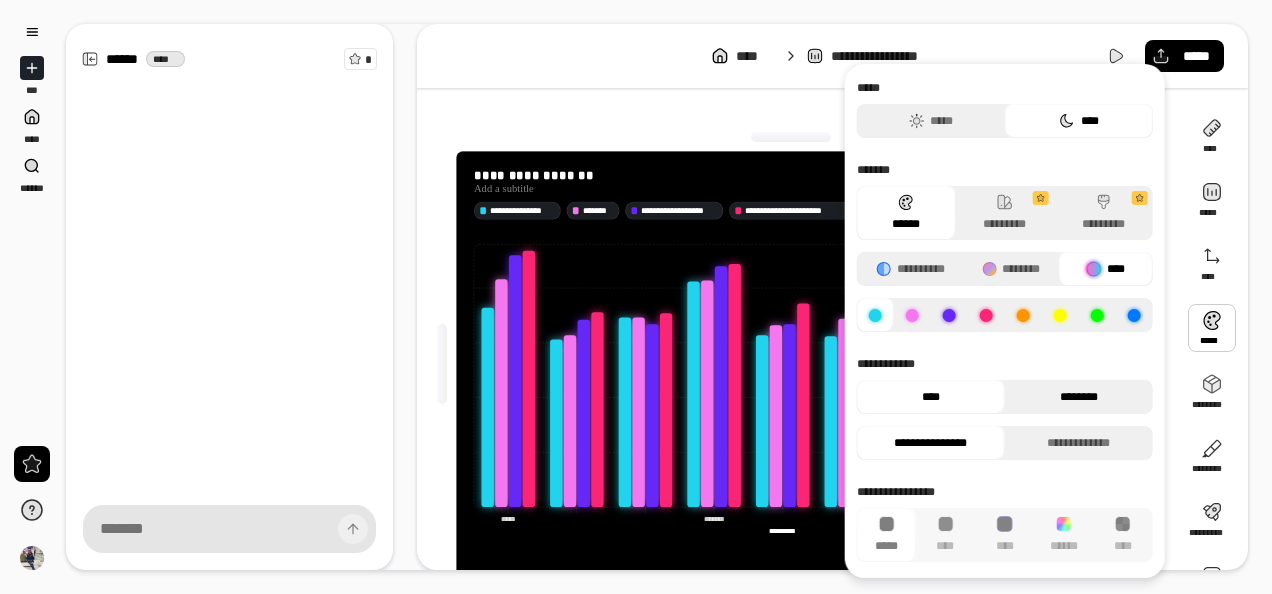 click on "********" at bounding box center [1079, 397] 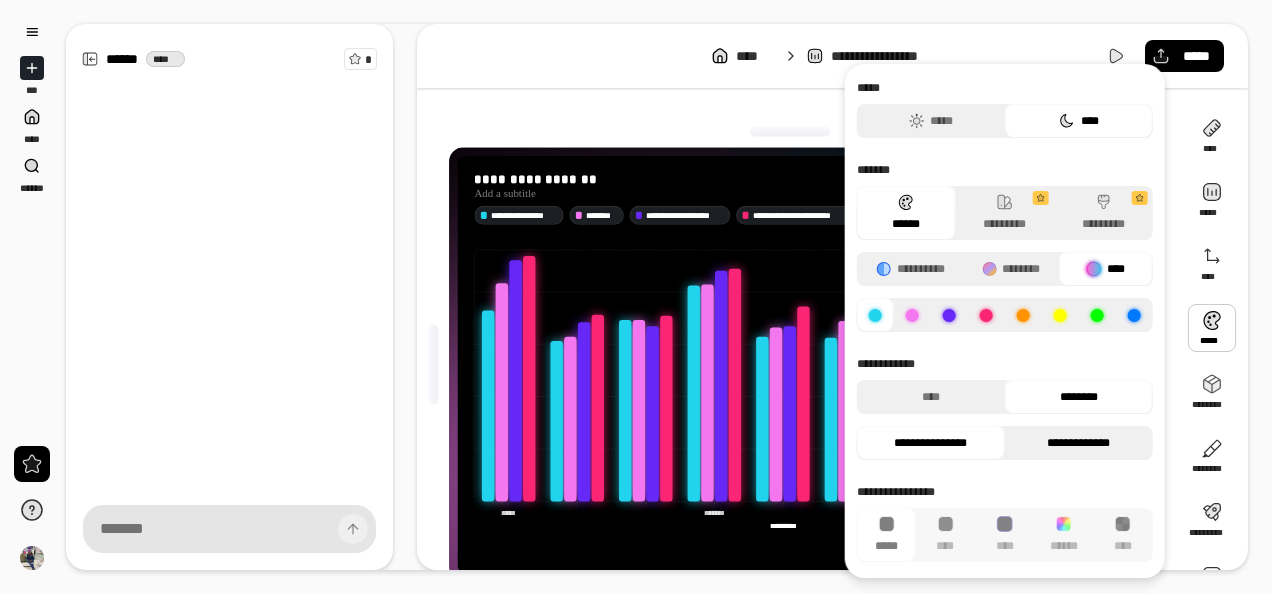 click on "**********" at bounding box center (1079, 443) 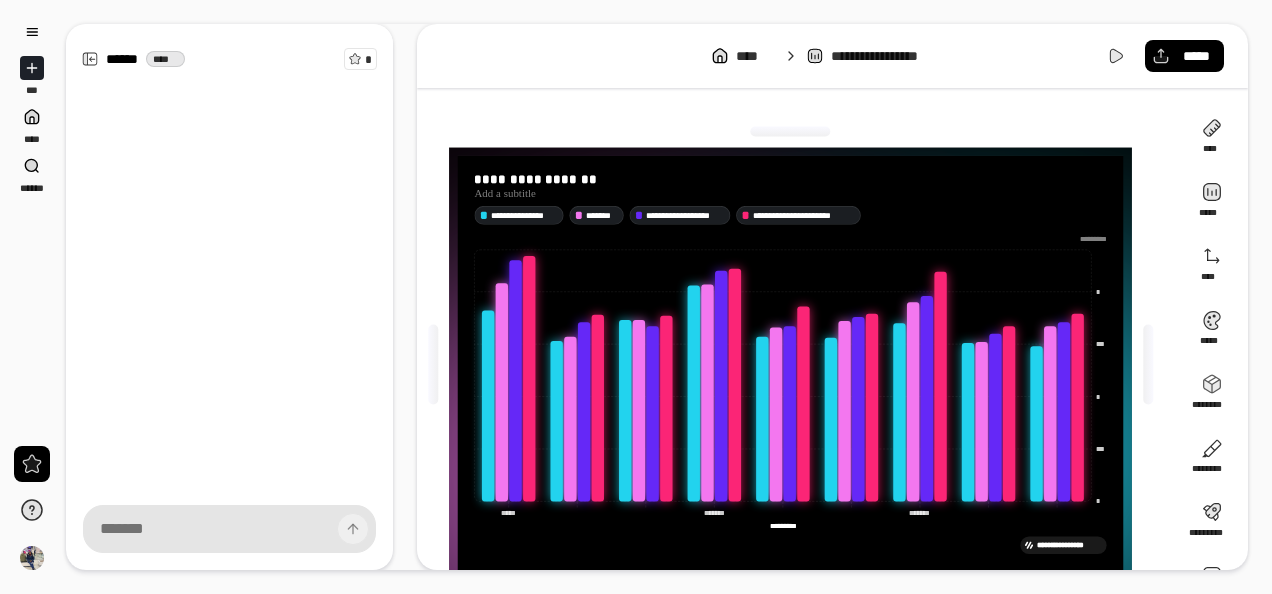 click on "**********" at bounding box center (798, 364) 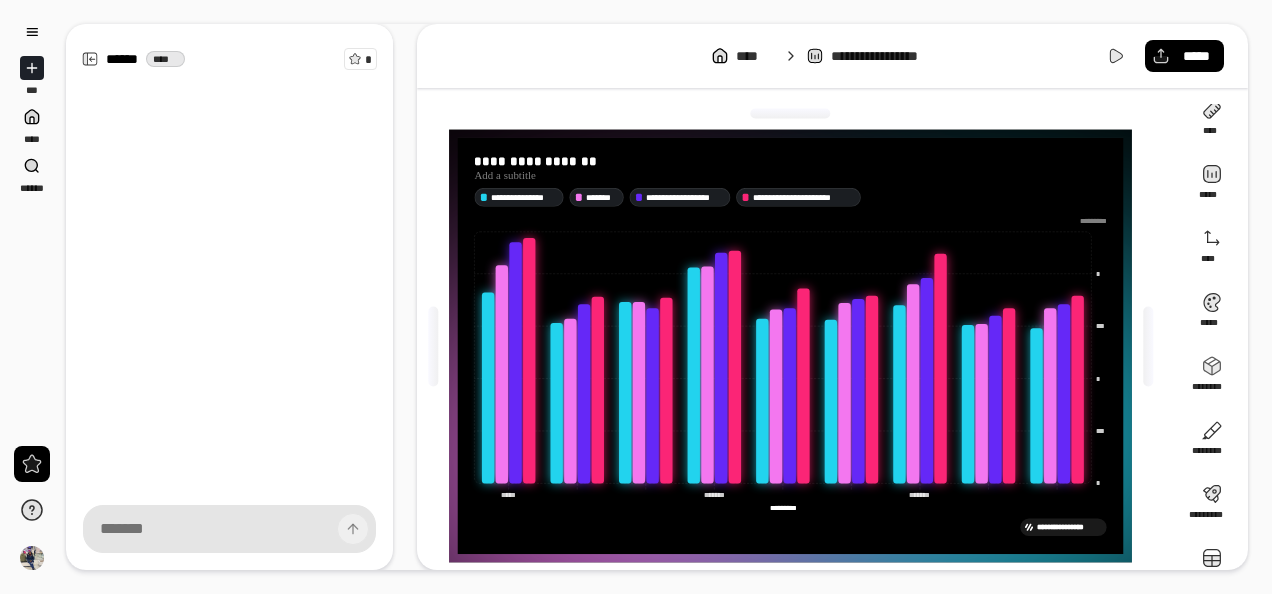 scroll, scrollTop: 0, scrollLeft: 0, axis: both 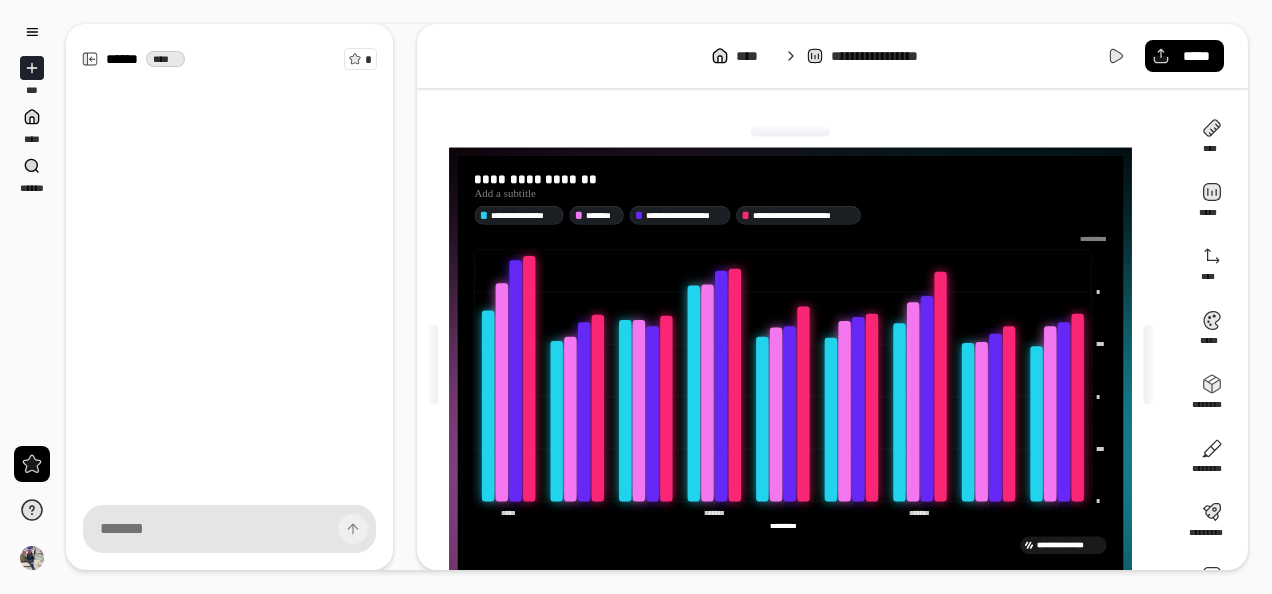 click on "**********" at bounding box center (798, 364) 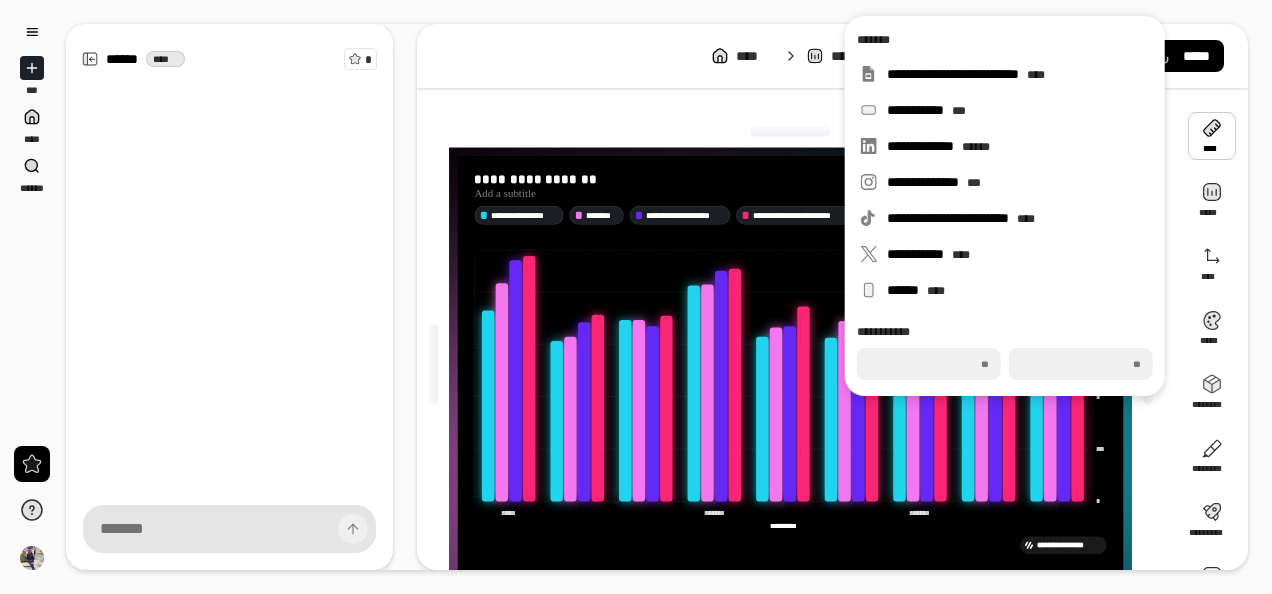 drag, startPoint x: 1172, startPoint y: 2, endPoint x: 611, endPoint y: 141, distance: 577.9637 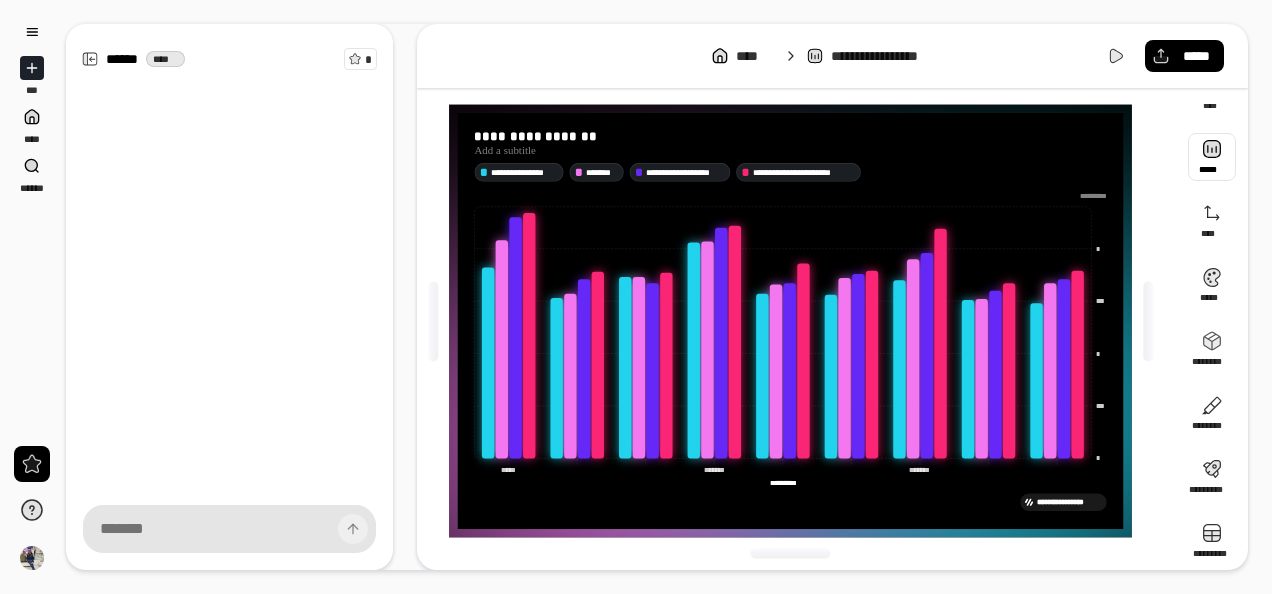 scroll, scrollTop: 54, scrollLeft: 0, axis: vertical 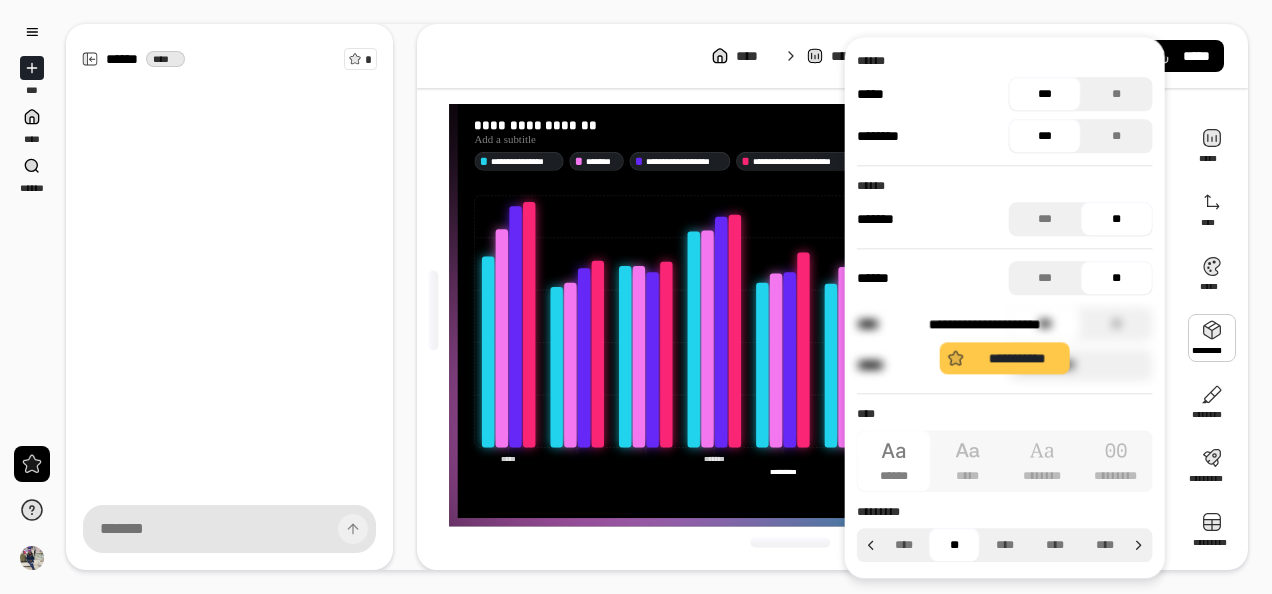click on "**********" at bounding box center (1005, 344) 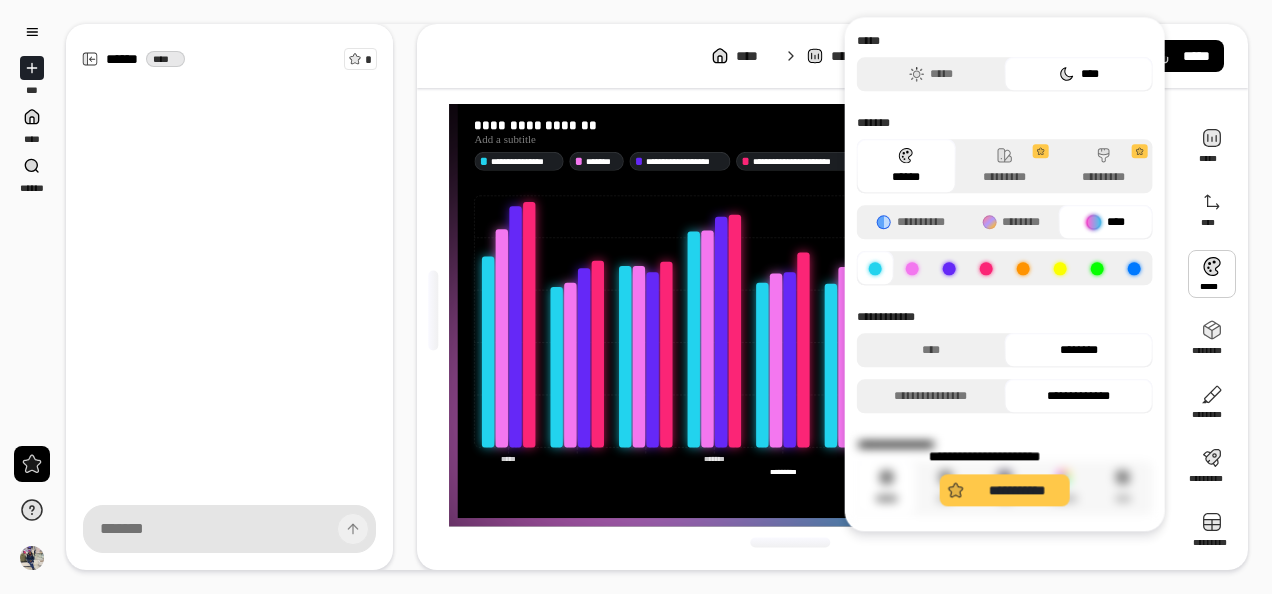 click on "**********" at bounding box center [1005, 476] 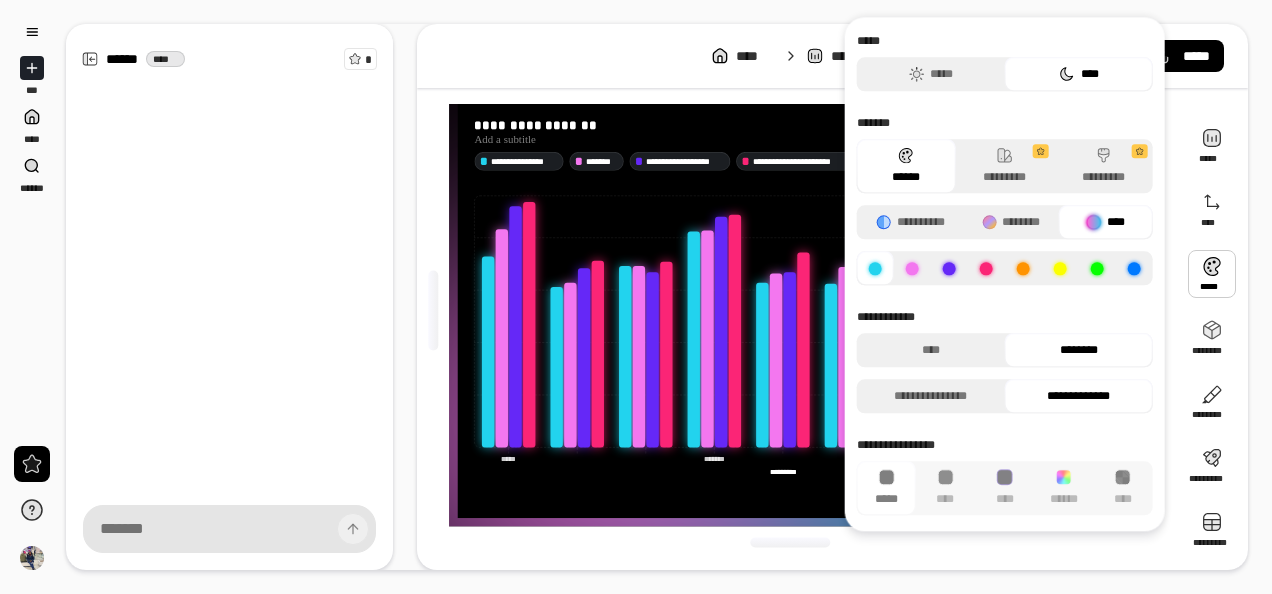 click on "**********" at bounding box center (832, 56) 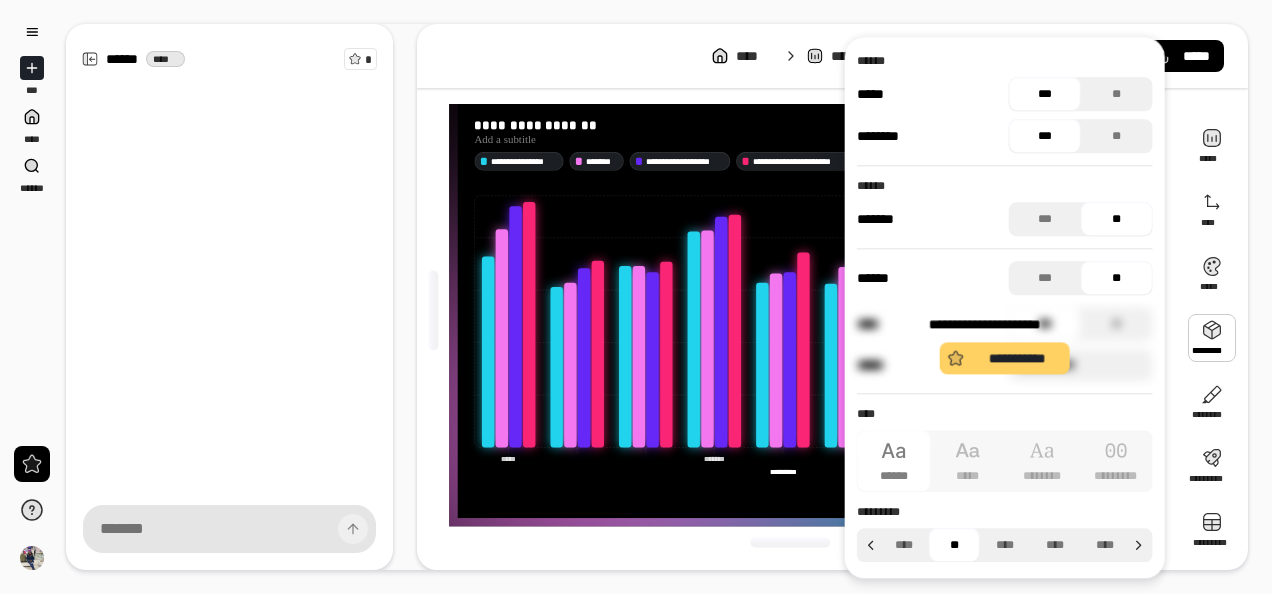 click on "**********" at bounding box center [1017, 358] 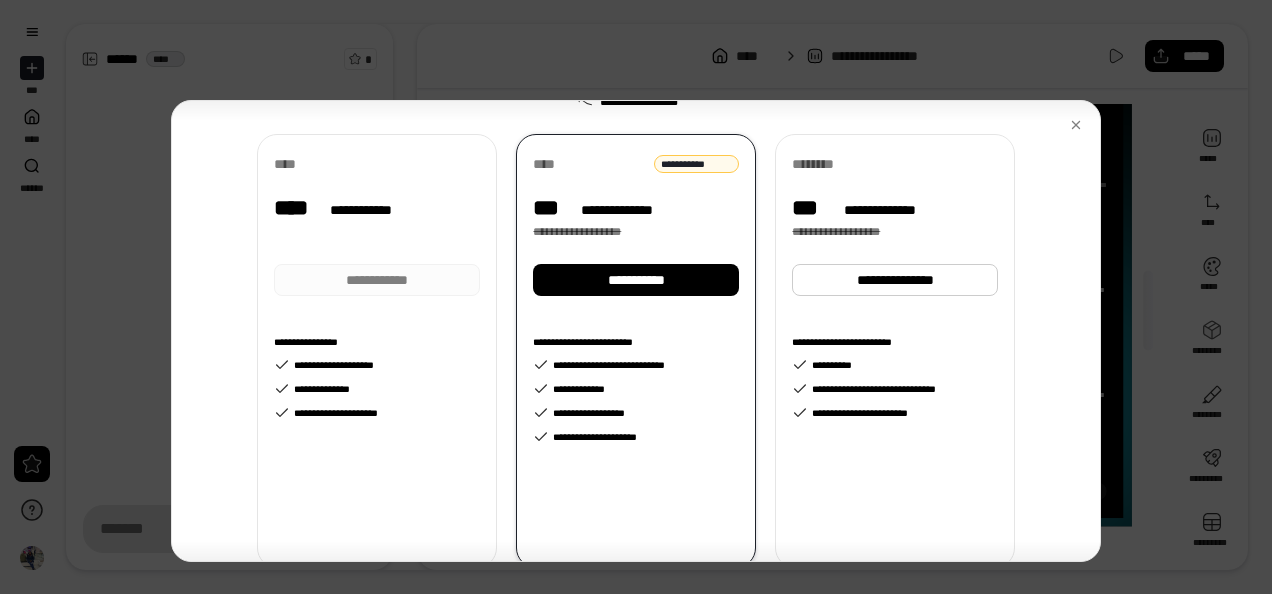 scroll, scrollTop: 254, scrollLeft: 0, axis: vertical 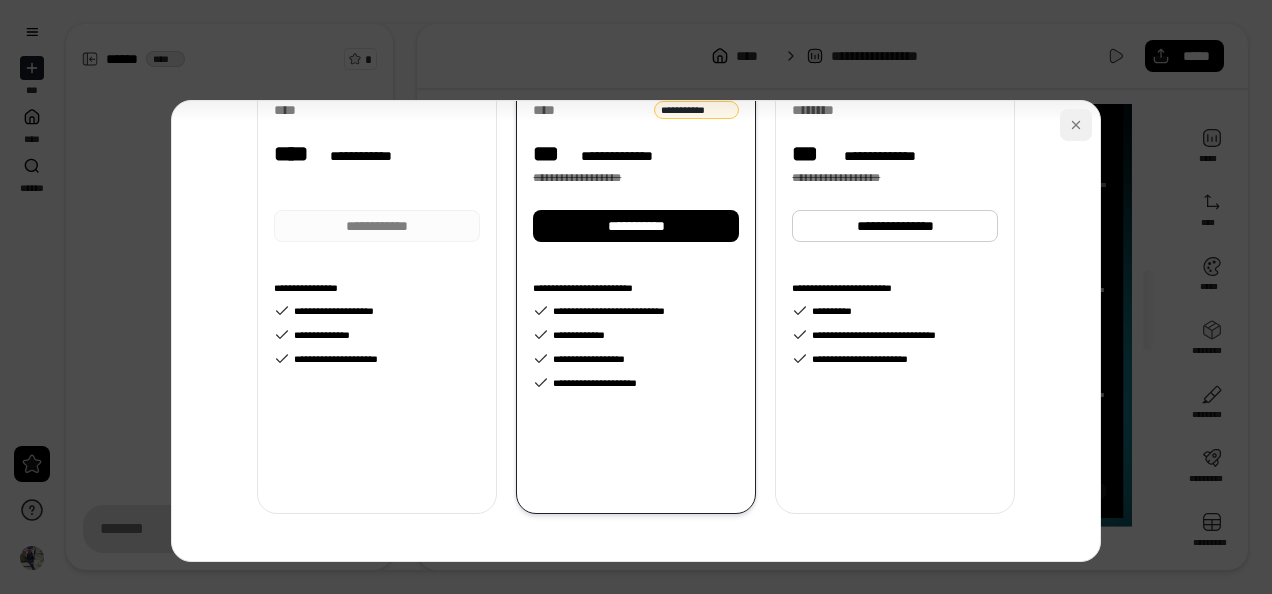 click at bounding box center (1076, 125) 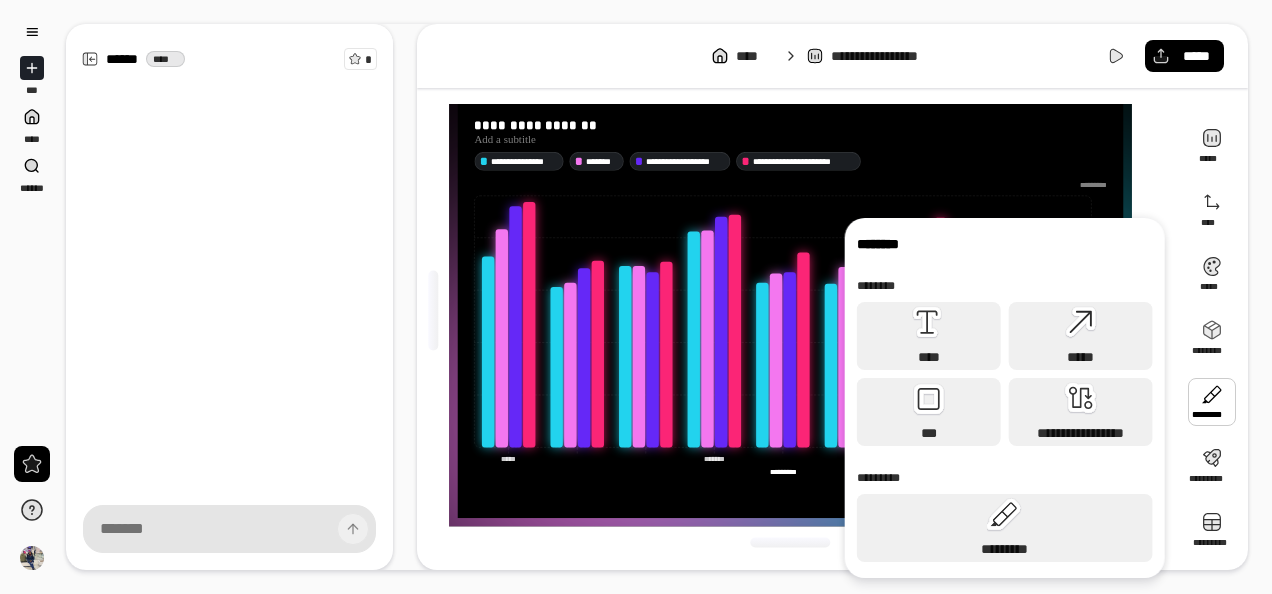 click at bounding box center [1212, 402] 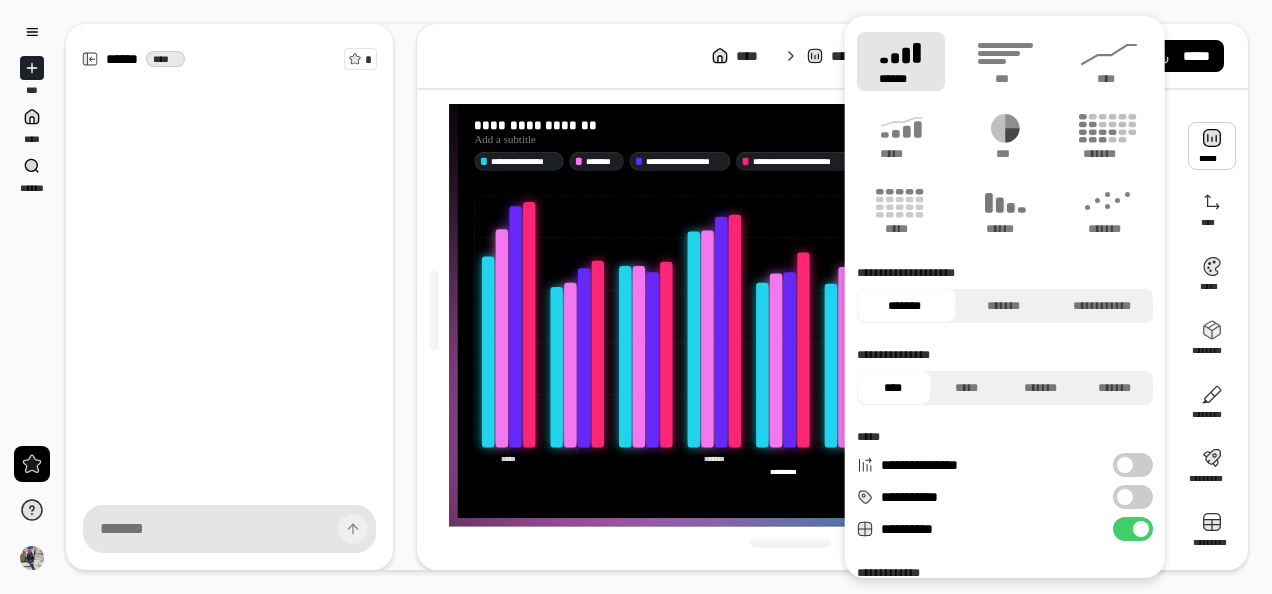 click at bounding box center [1212, 146] 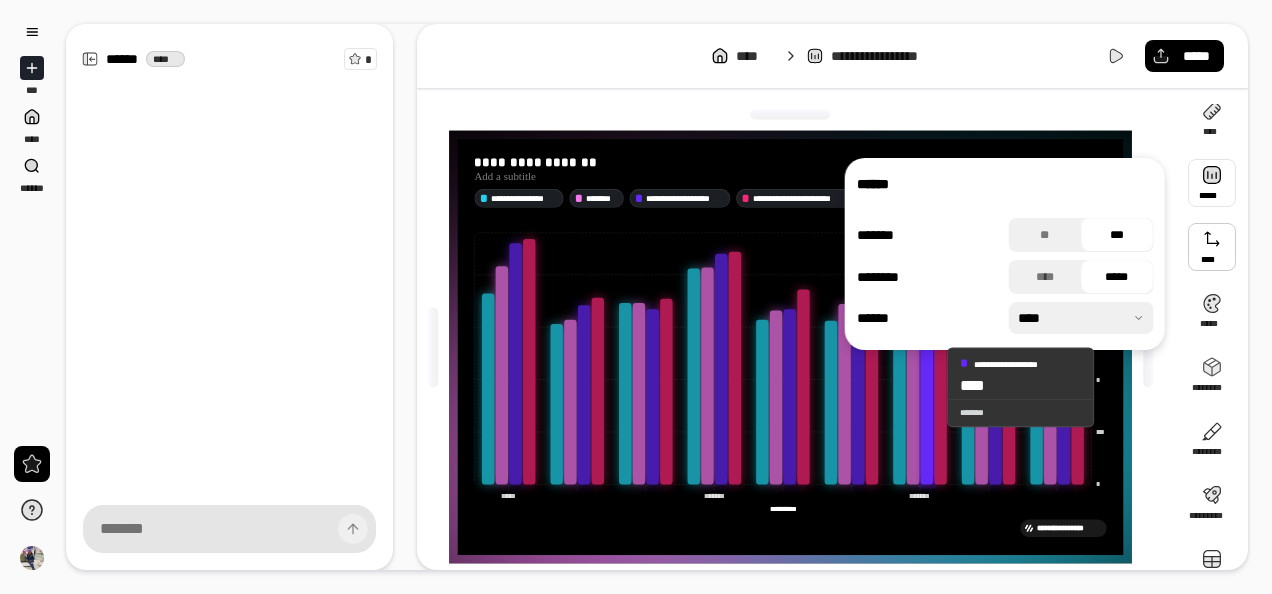 scroll, scrollTop: 0, scrollLeft: 0, axis: both 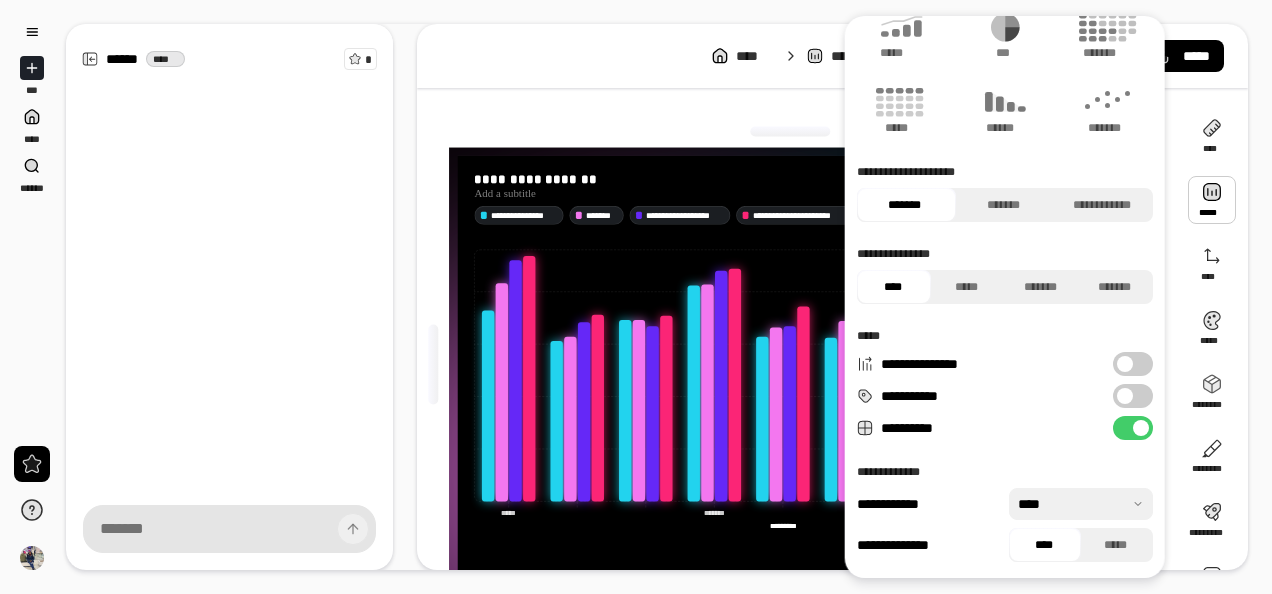 click on "**********" at bounding box center (1133, 396) 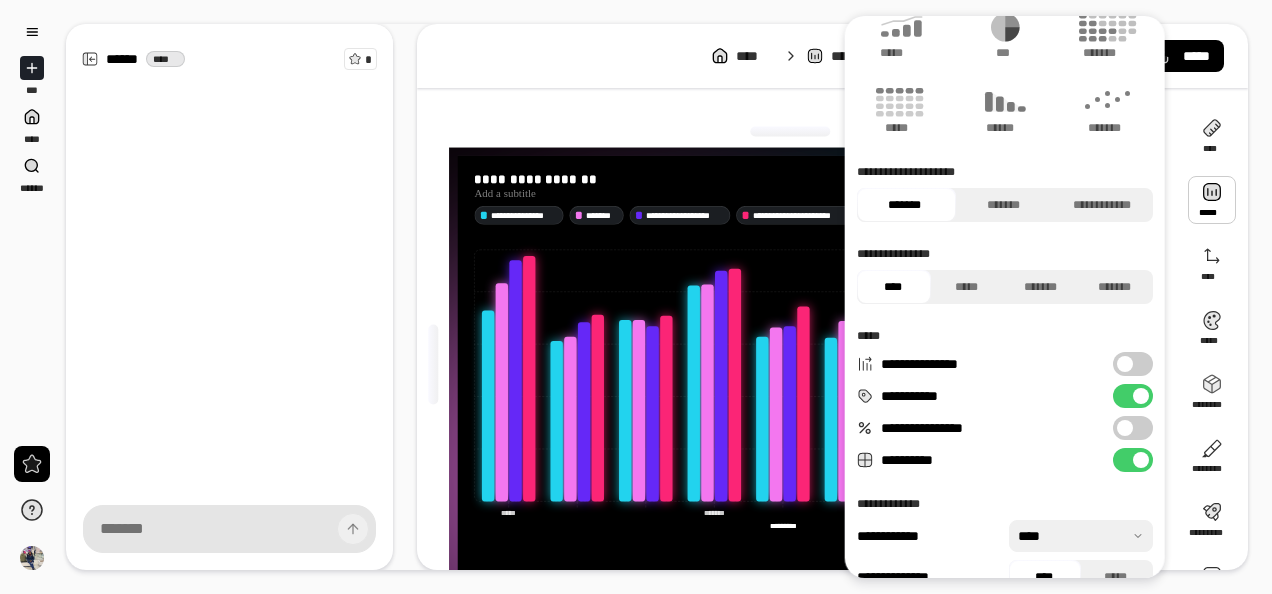 click at bounding box center [1141, 396] 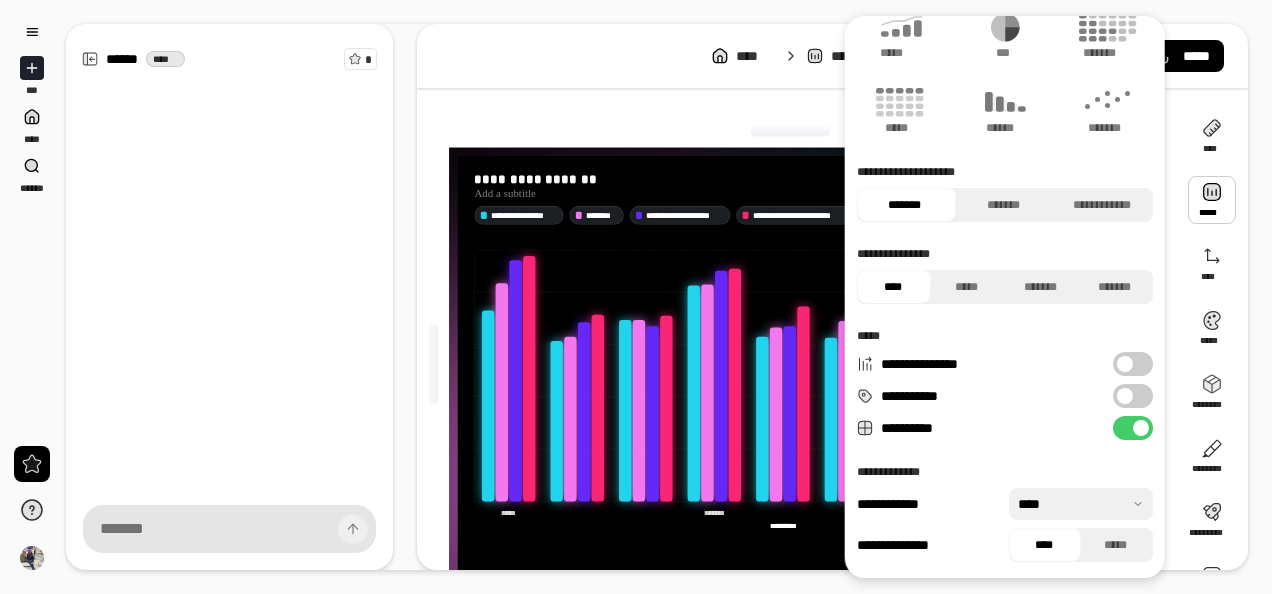 click on "**********" at bounding box center [1133, 396] 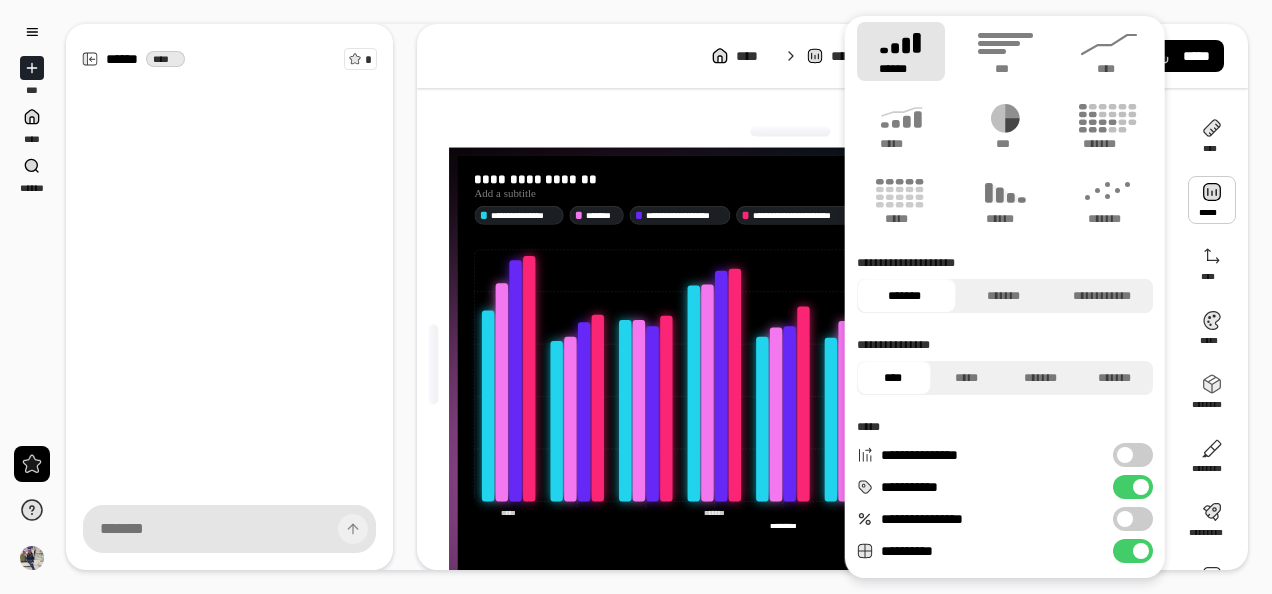scroll, scrollTop: 0, scrollLeft: 0, axis: both 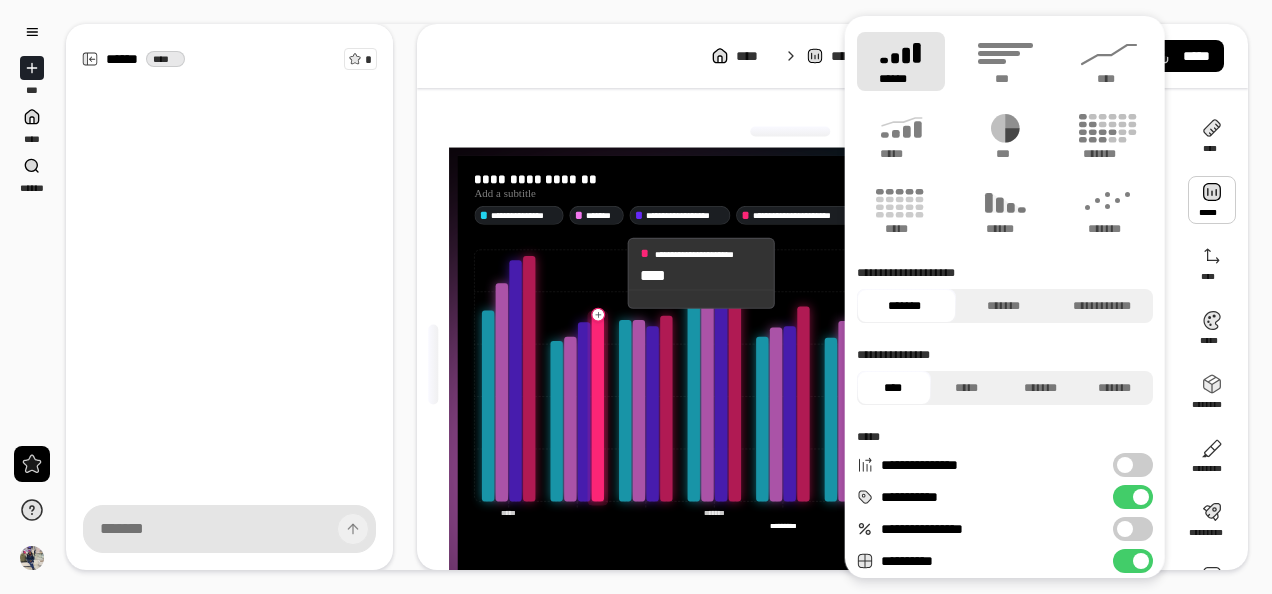 click 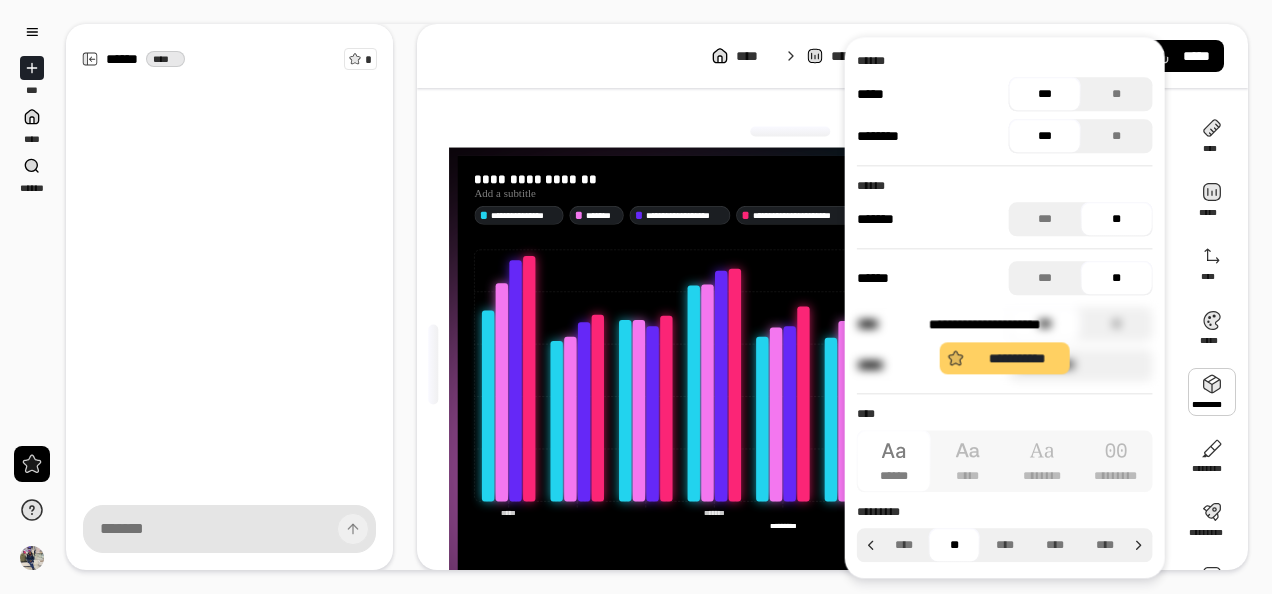 click on "**********" at bounding box center (1017, 358) 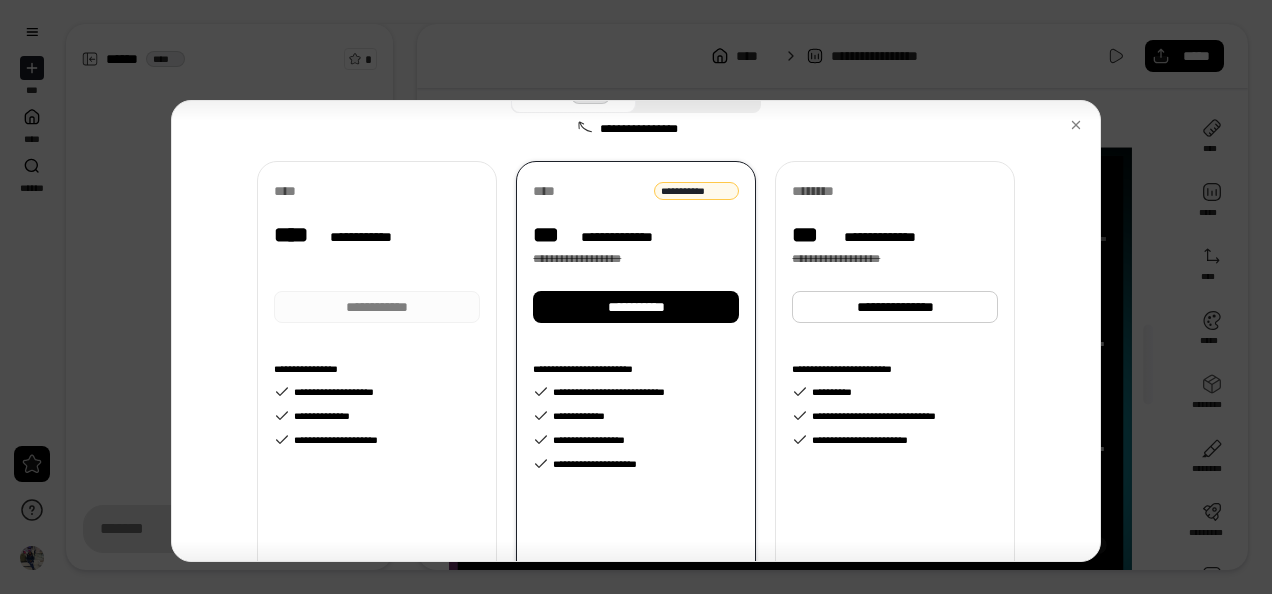 scroll, scrollTop: 200, scrollLeft: 0, axis: vertical 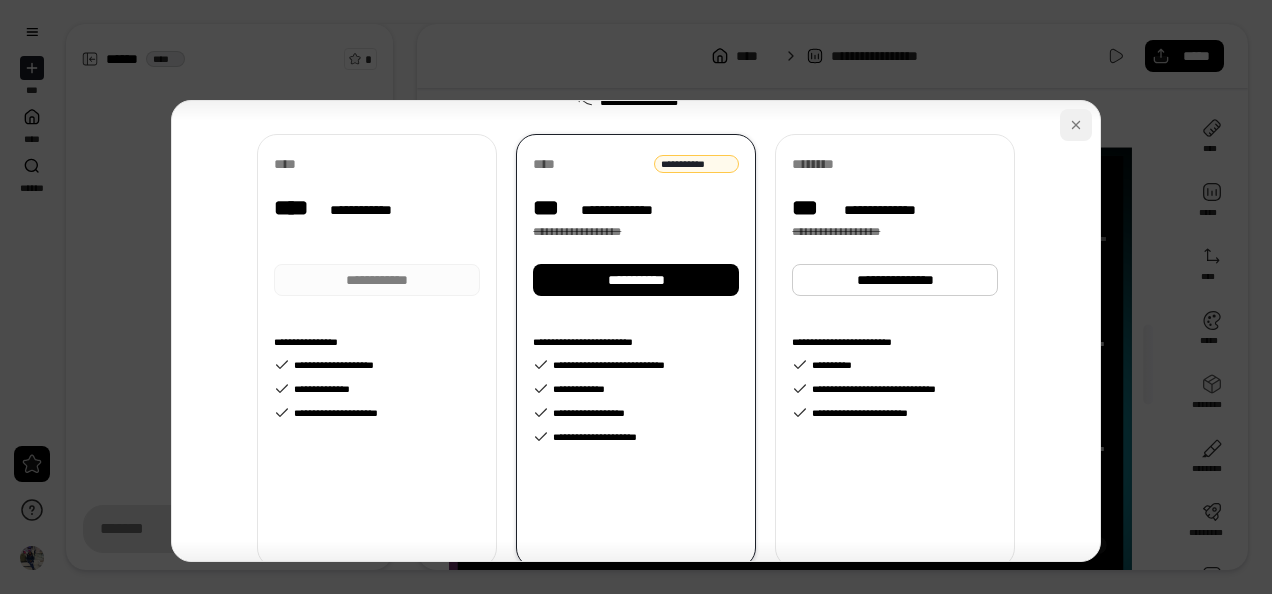 click at bounding box center (1076, 125) 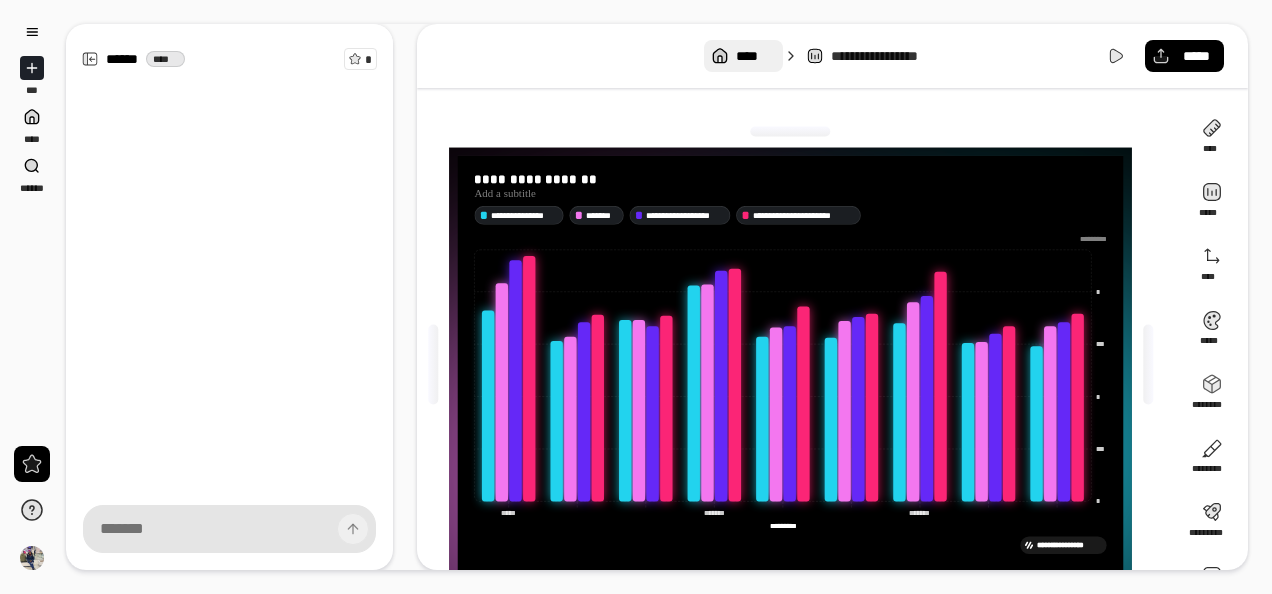 drag, startPoint x: 747, startPoint y: 72, endPoint x: 741, endPoint y: 62, distance: 11.661903 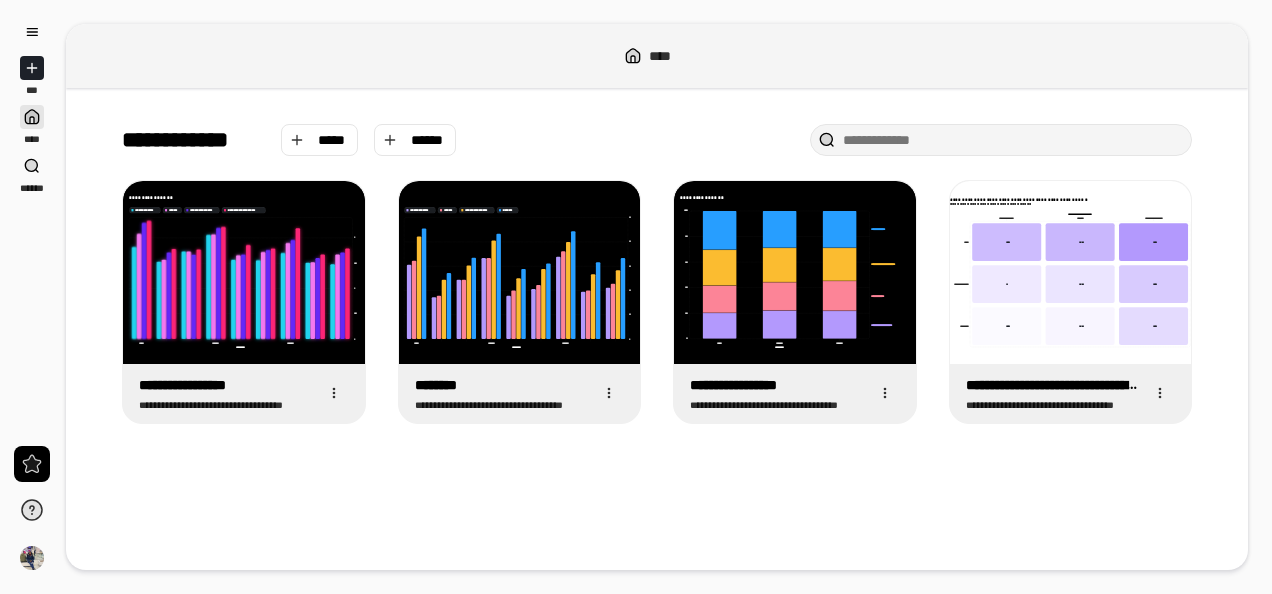click 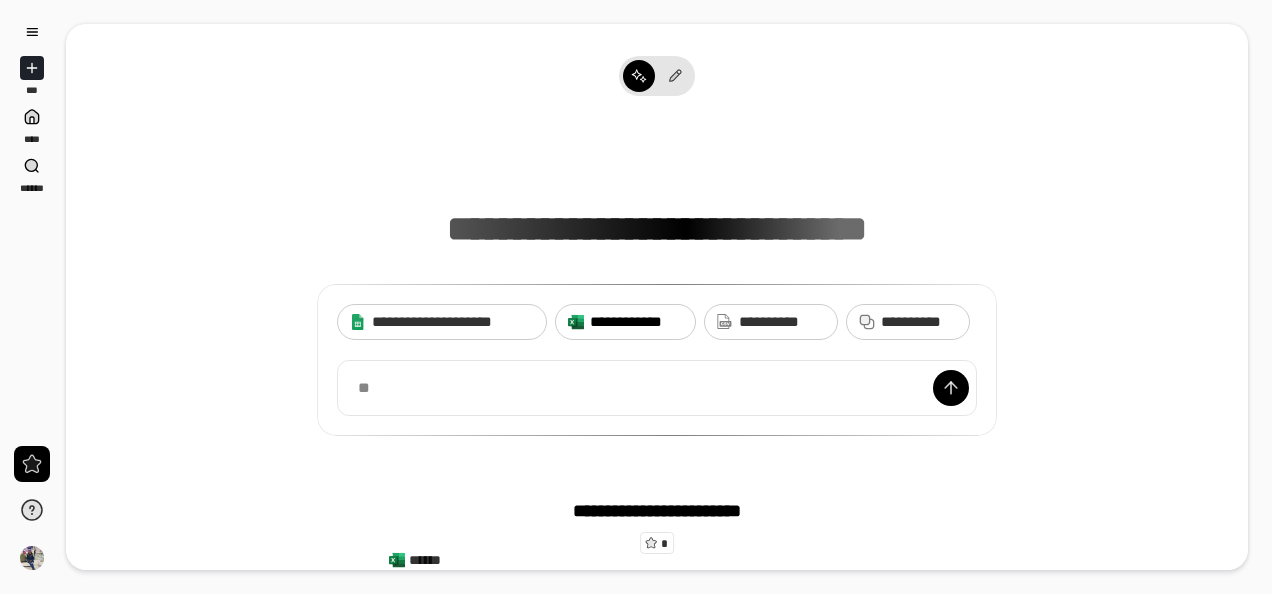 click on "**********" at bounding box center (636, 322) 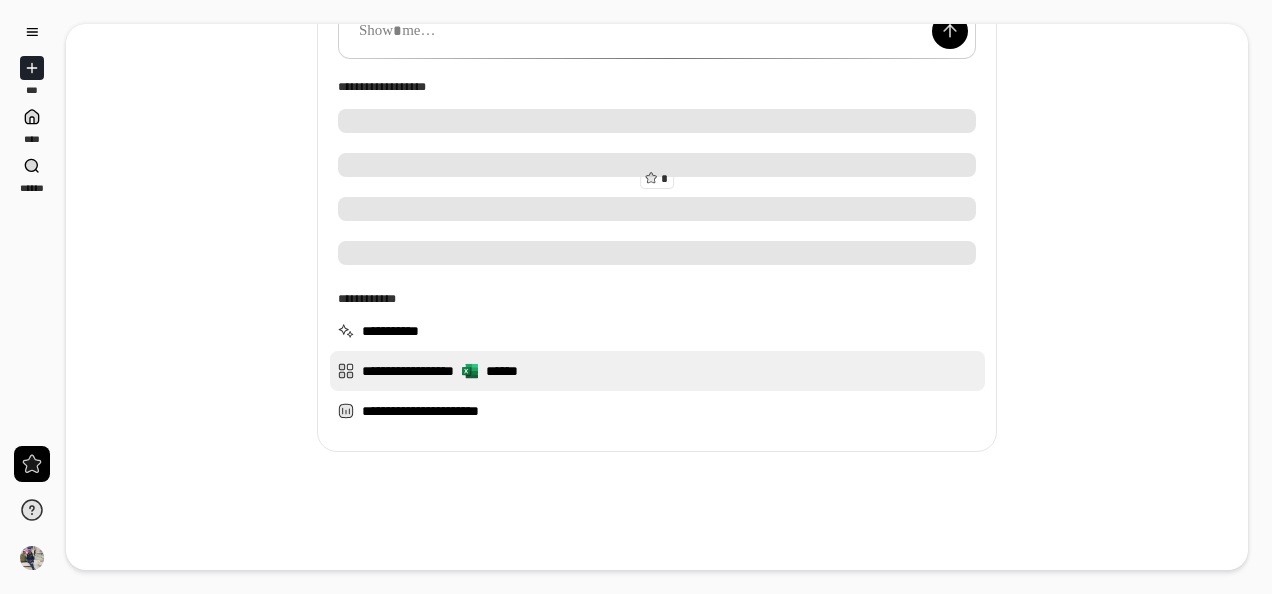 scroll, scrollTop: 233, scrollLeft: 0, axis: vertical 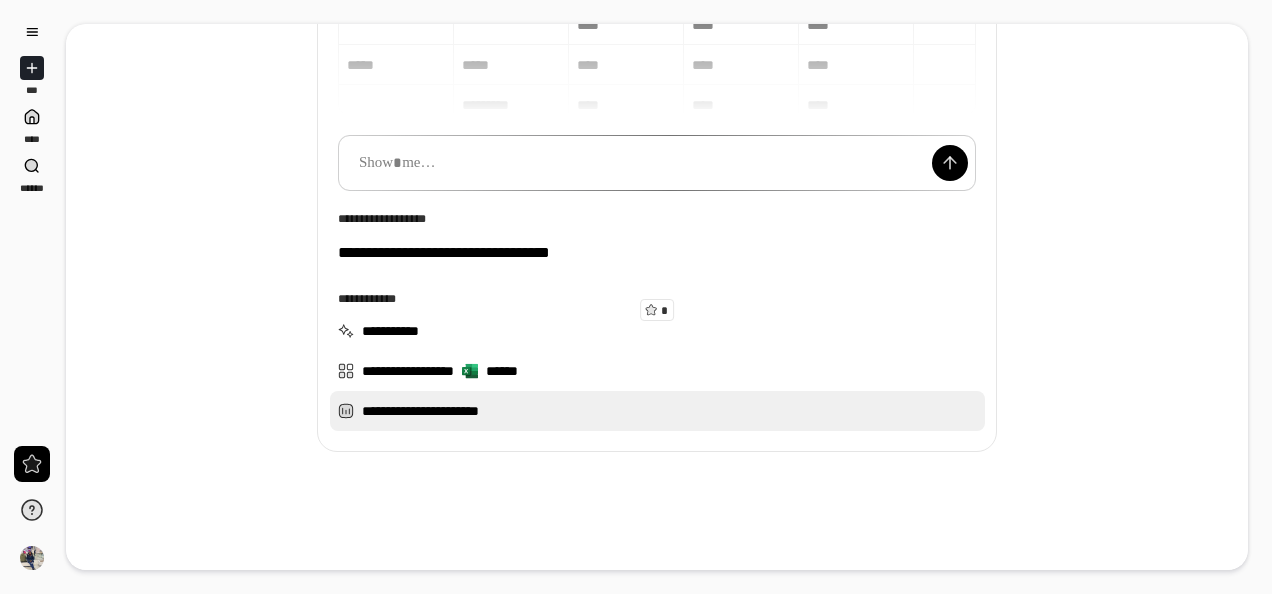 click on "**********" at bounding box center [657, 411] 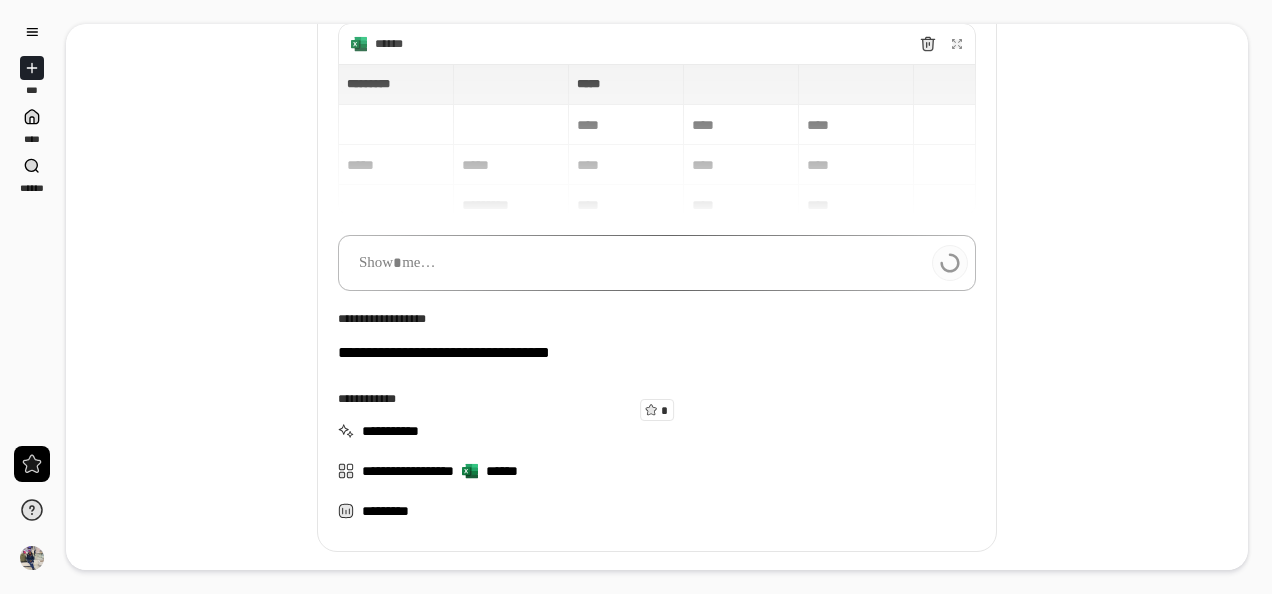 scroll, scrollTop: 0, scrollLeft: 0, axis: both 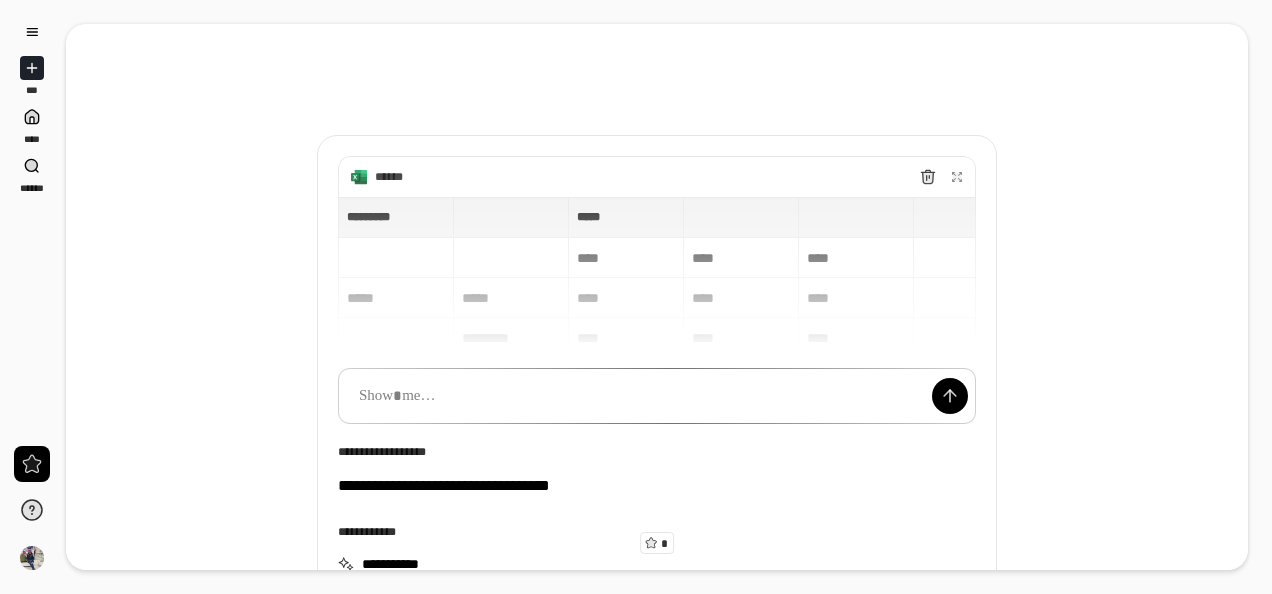 click on "**********" at bounding box center [657, 273] 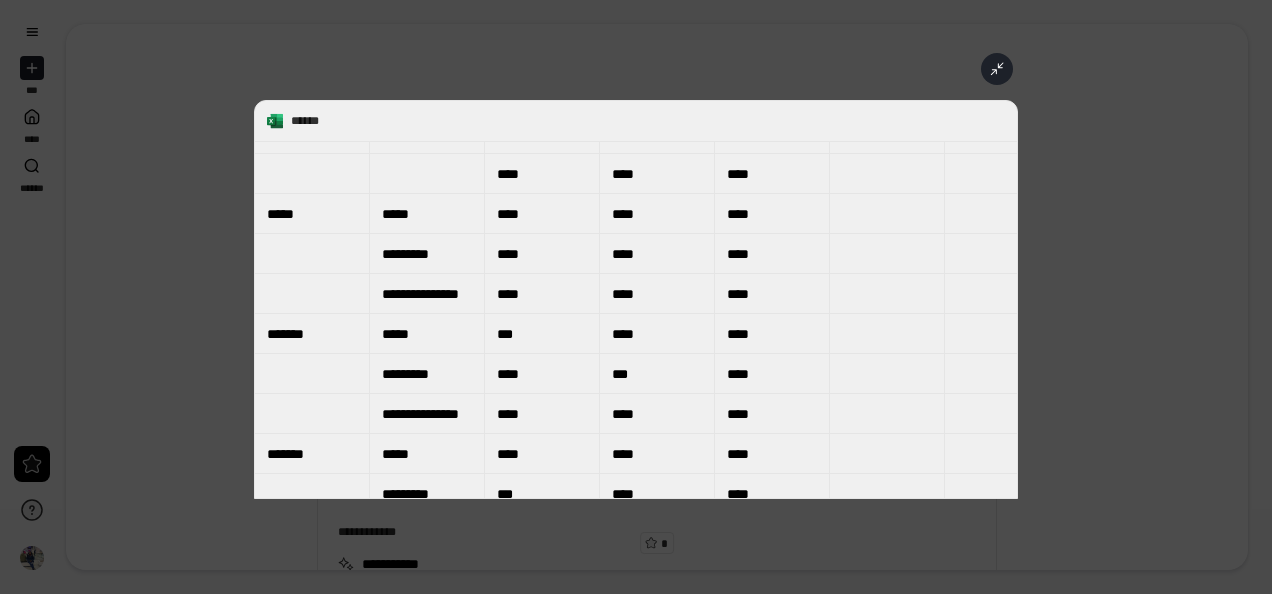 scroll, scrollTop: 0, scrollLeft: 0, axis: both 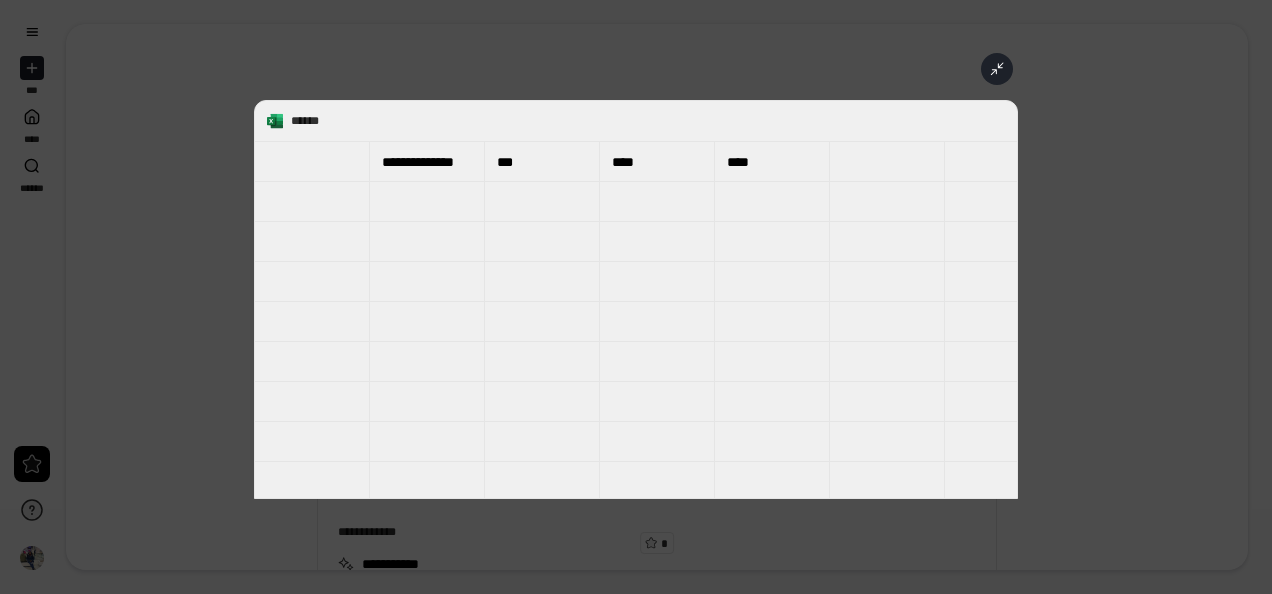 click on "**********" at bounding box center (636, 299) 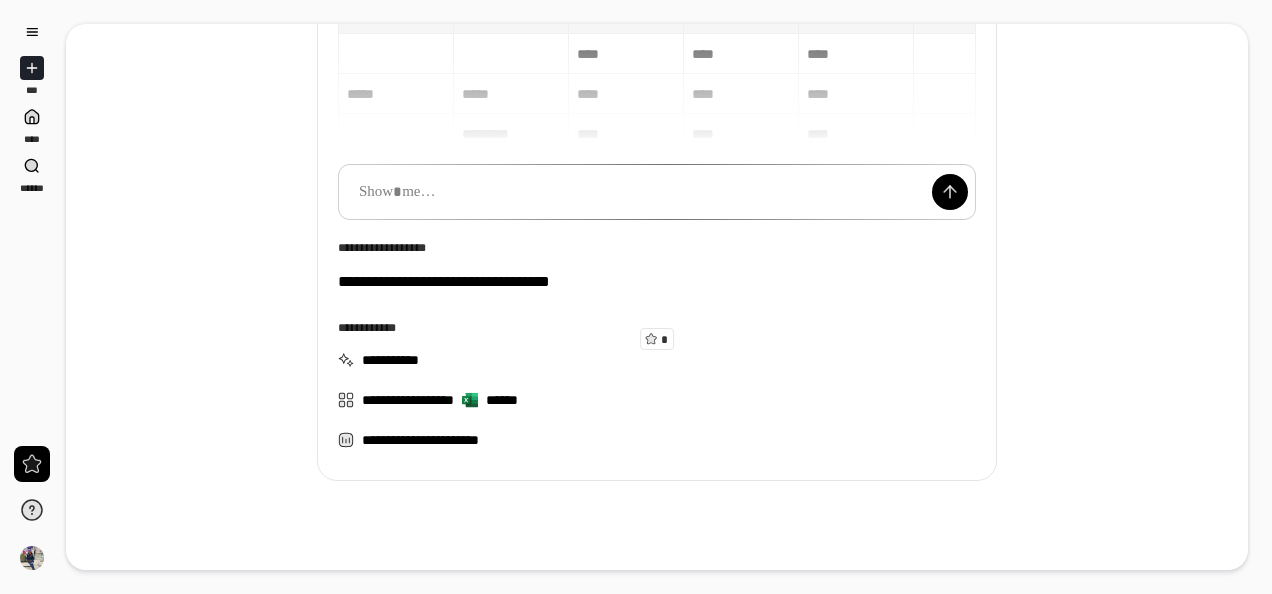 scroll, scrollTop: 233, scrollLeft: 0, axis: vertical 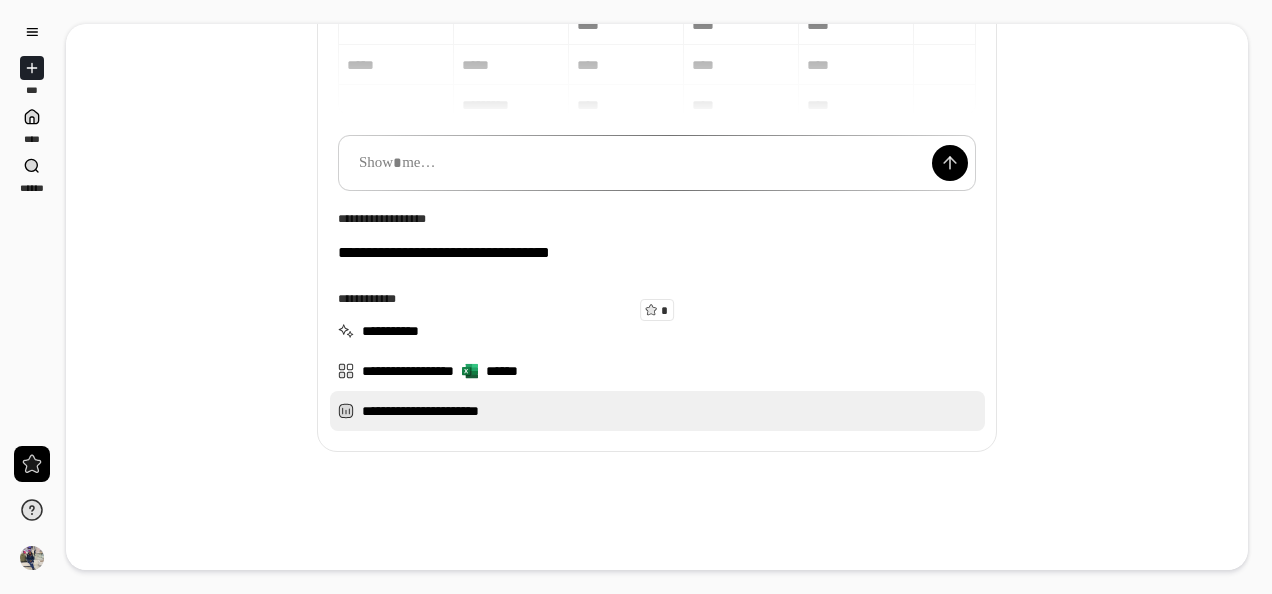 click on "**********" at bounding box center [657, 411] 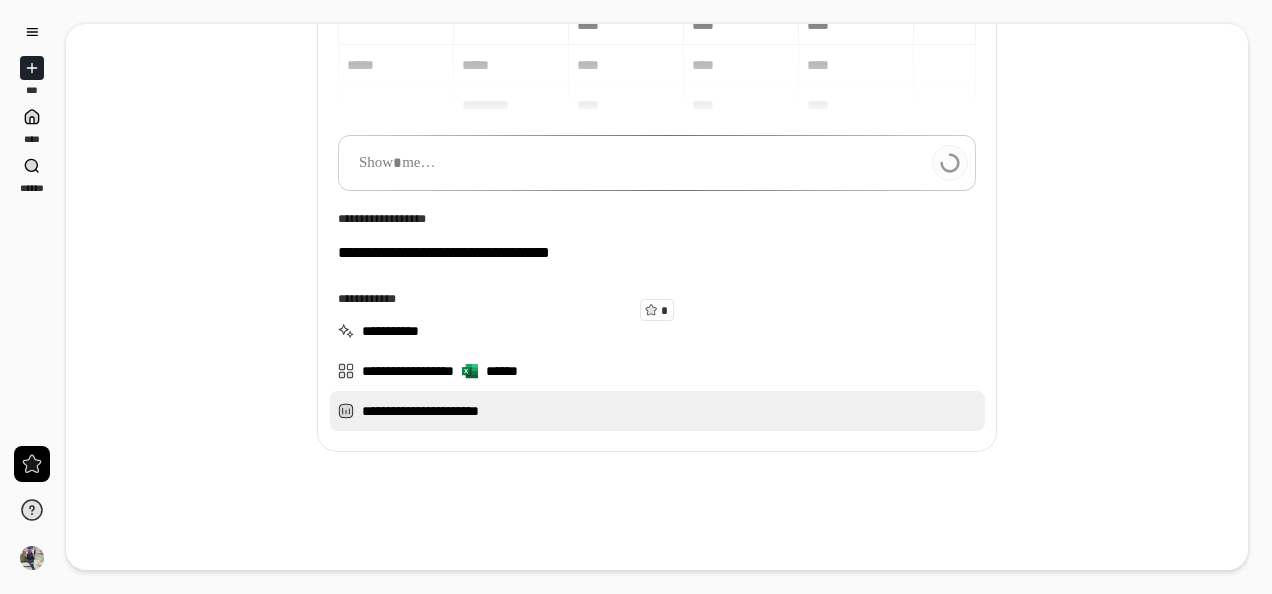click on "**********" at bounding box center [657, 411] 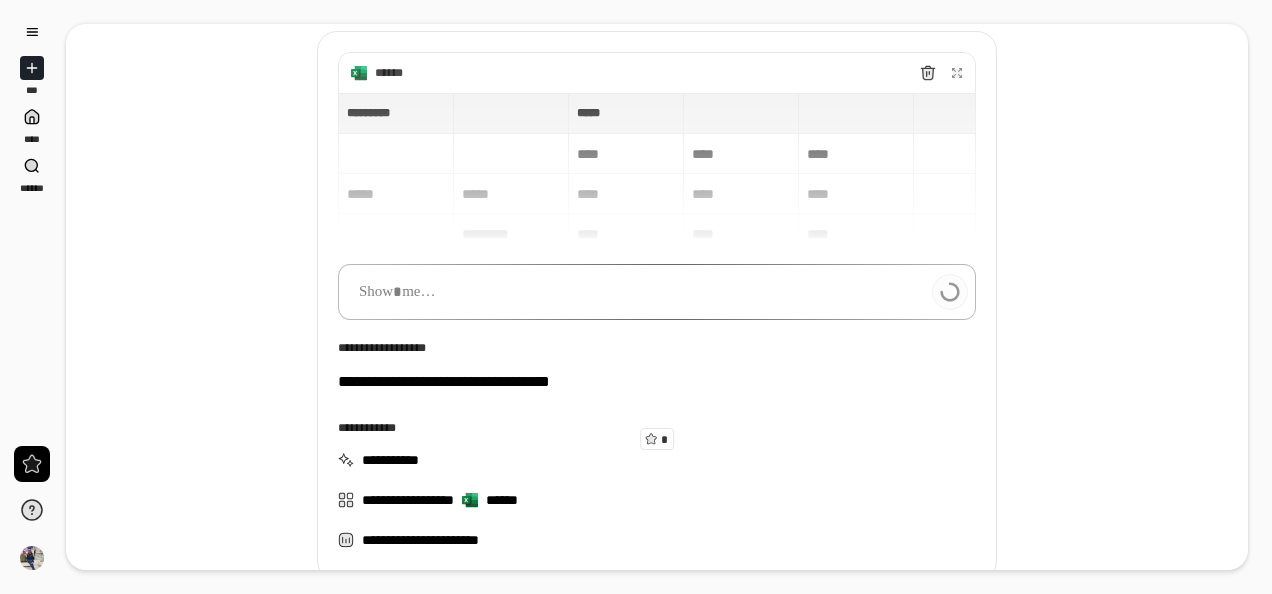 scroll, scrollTop: 233, scrollLeft: 0, axis: vertical 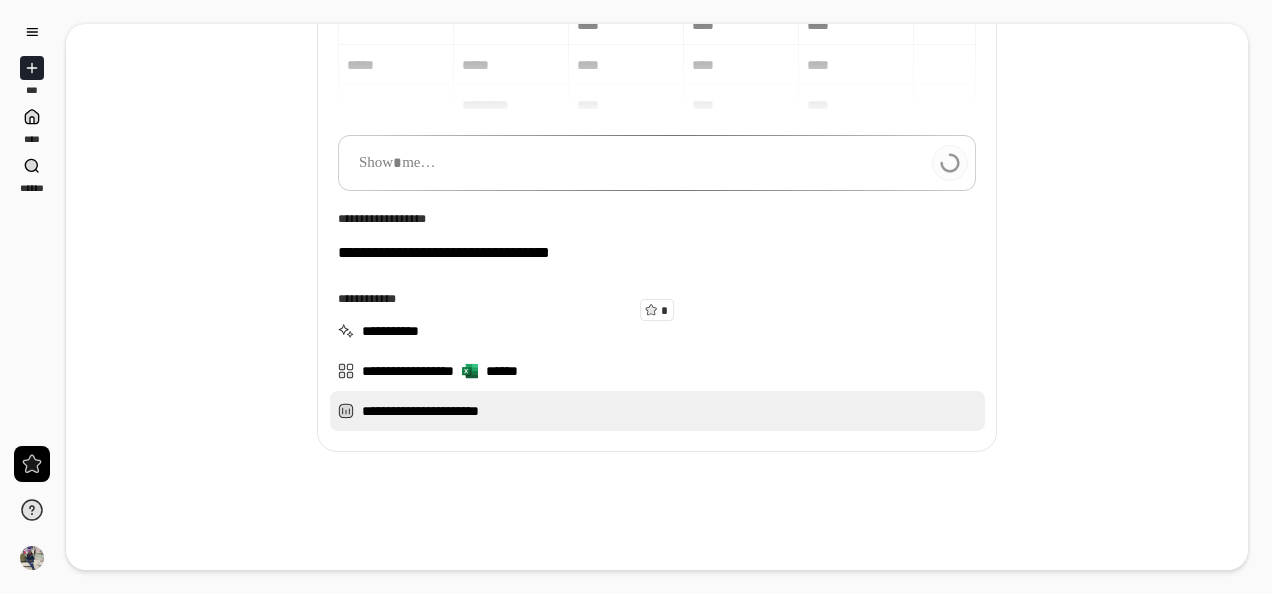 click on "**********" at bounding box center (657, 411) 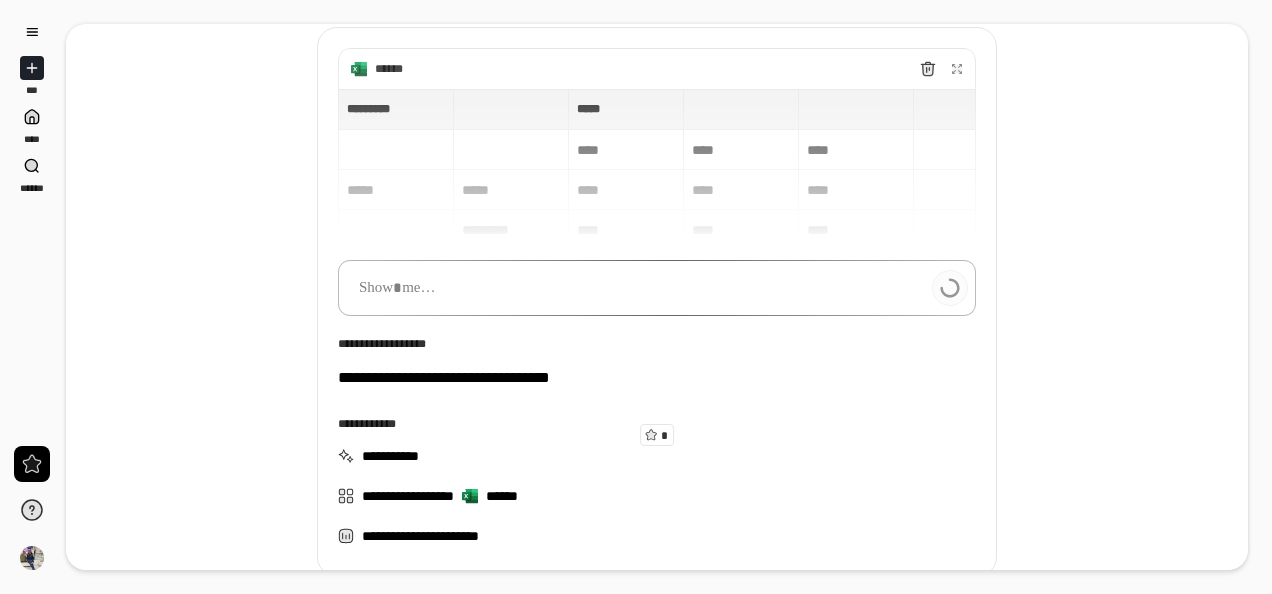 scroll, scrollTop: 233, scrollLeft: 0, axis: vertical 